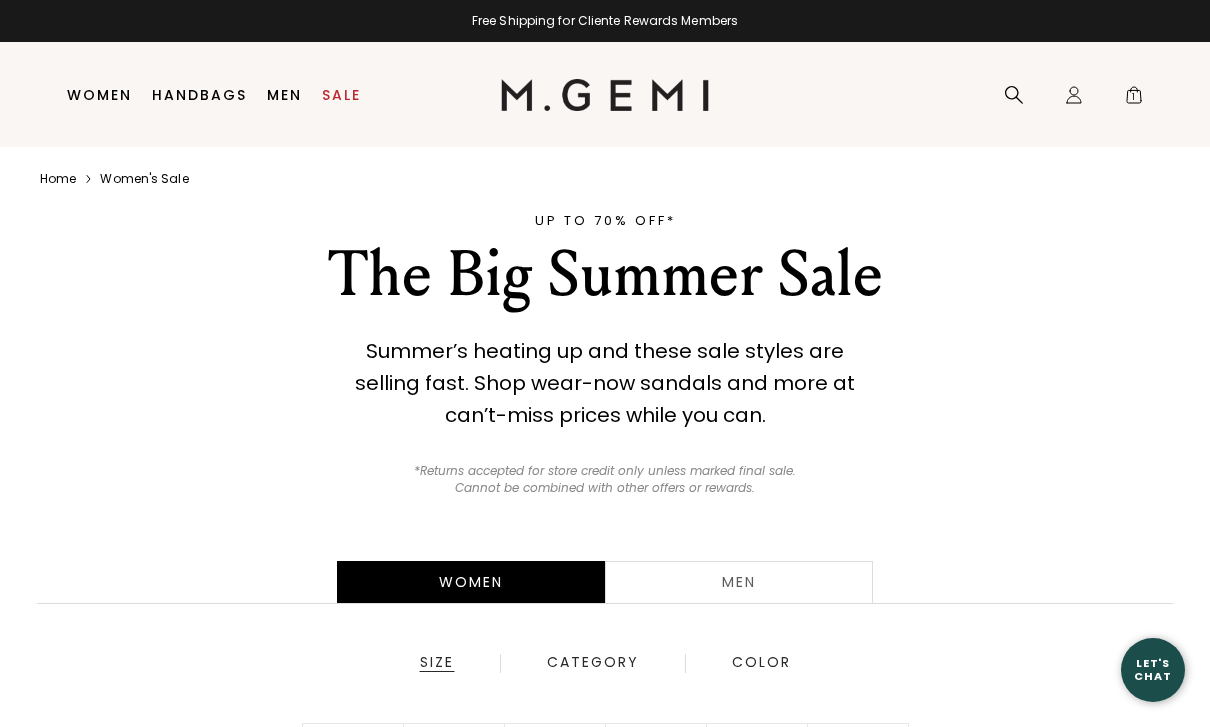 scroll, scrollTop: 0, scrollLeft: 0, axis: both 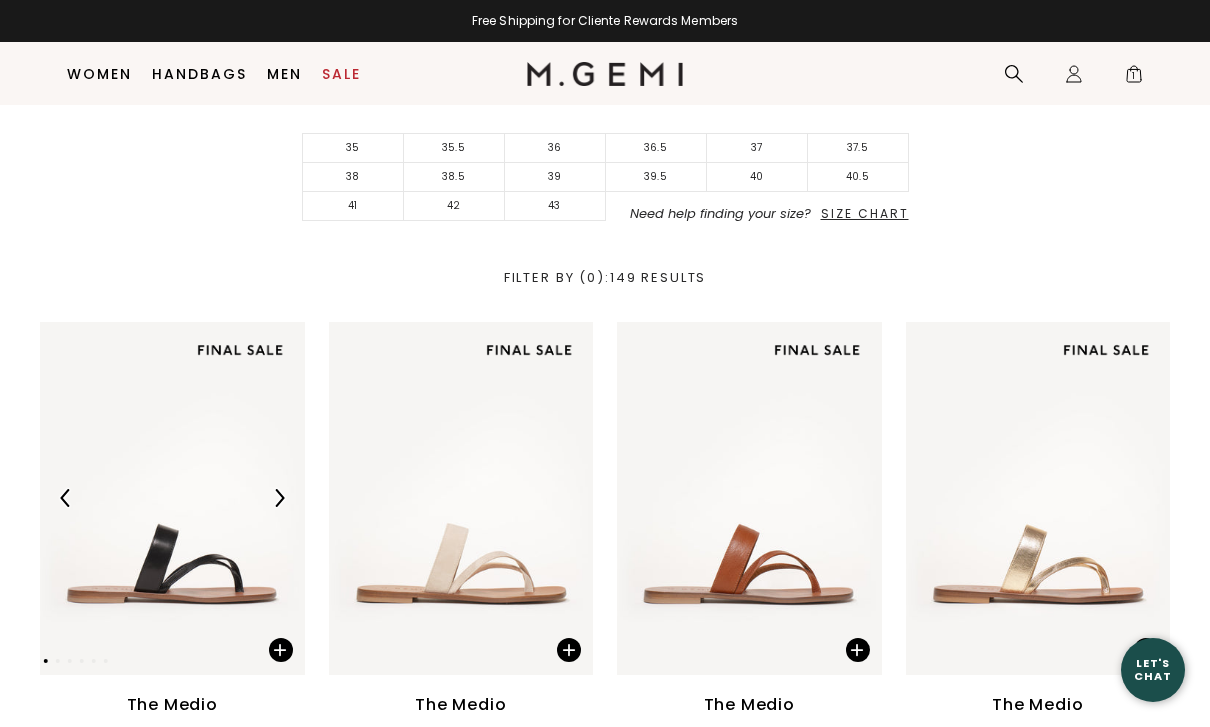 click on "39" at bounding box center (555, 177) 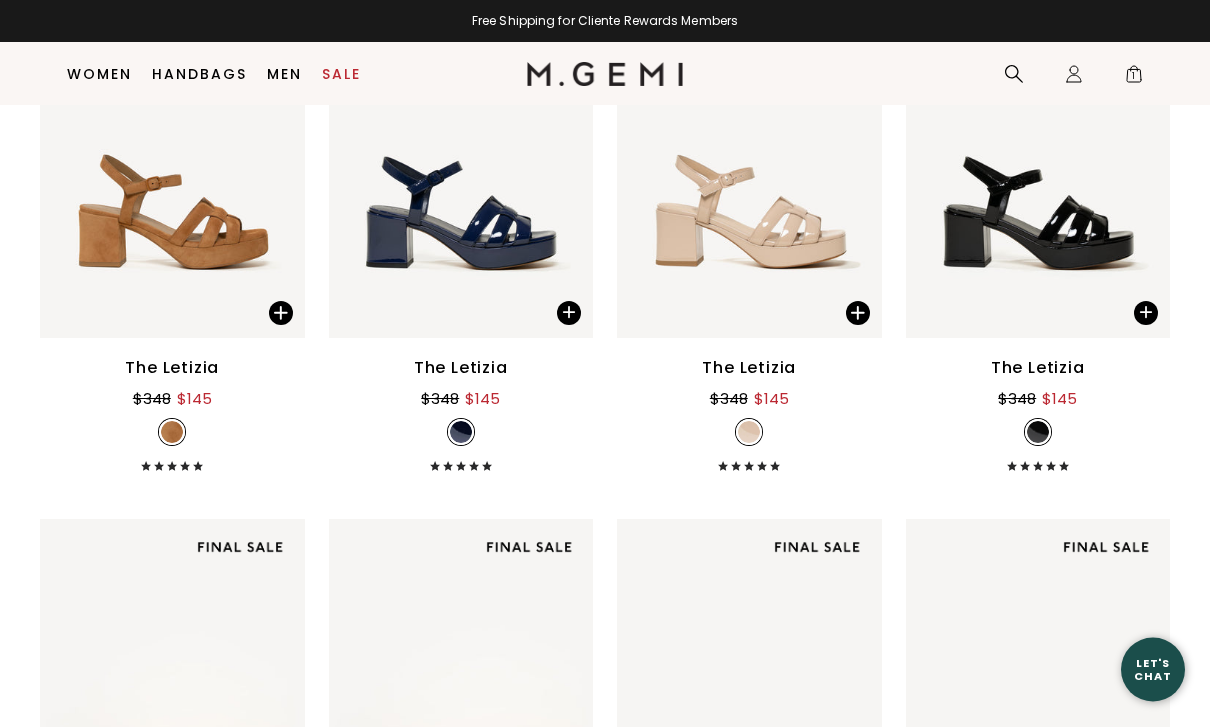 scroll, scrollTop: 6923, scrollLeft: 0, axis: vertical 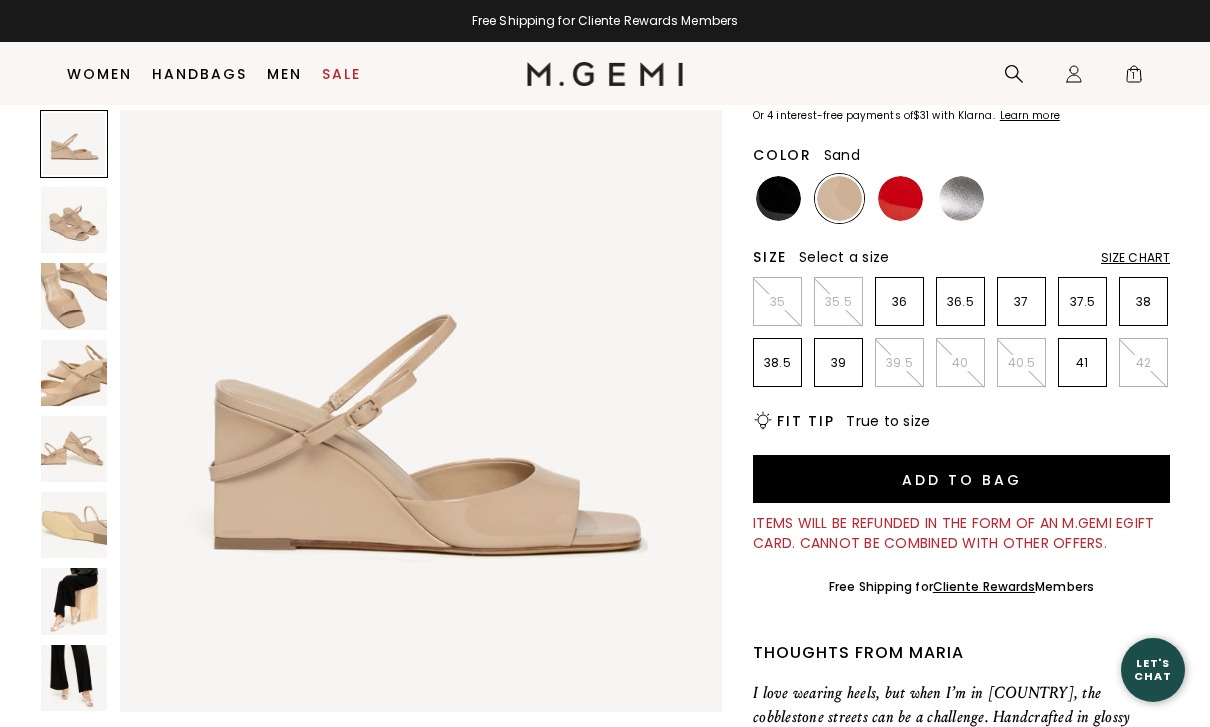 click at bounding box center [74, 220] 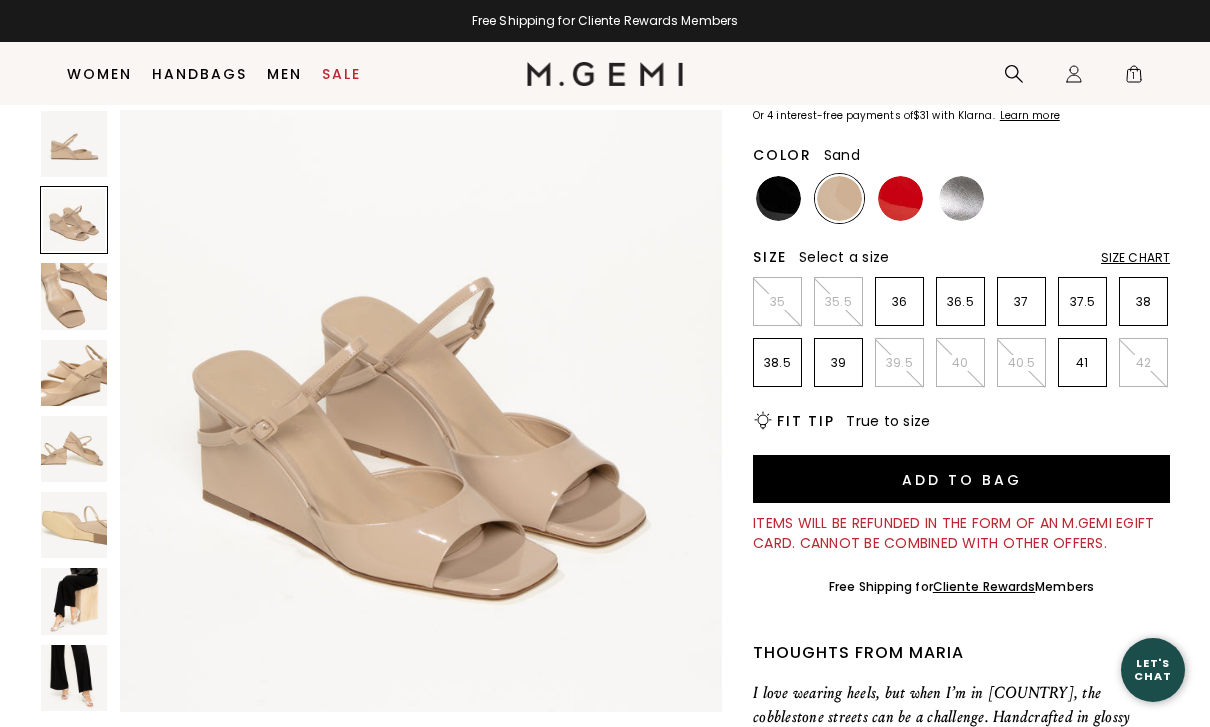 click at bounding box center (74, 296) 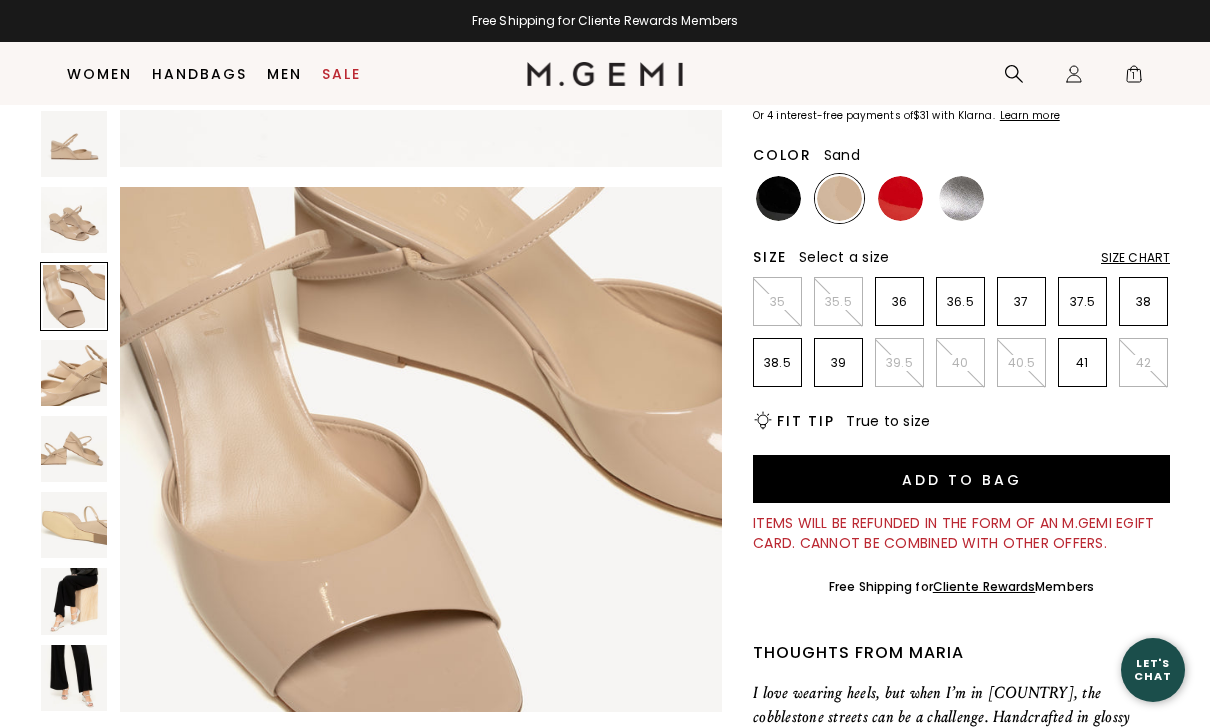 scroll, scrollTop: 1244, scrollLeft: 0, axis: vertical 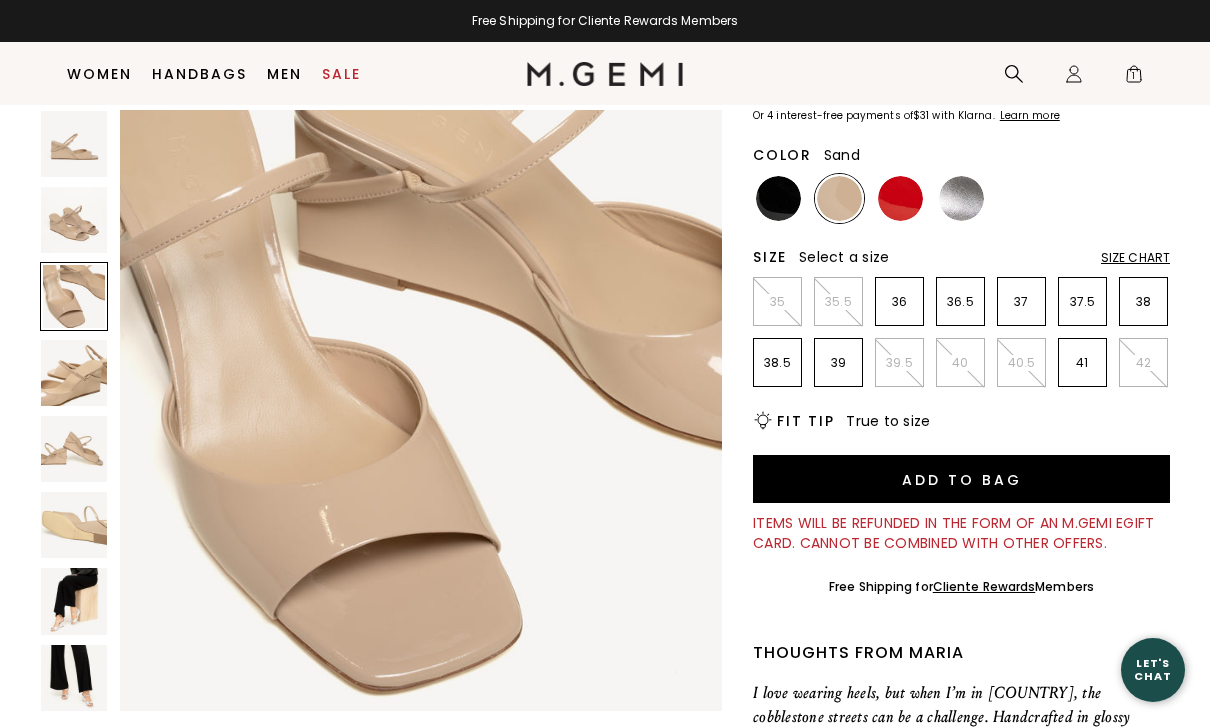 click at bounding box center (74, 373) 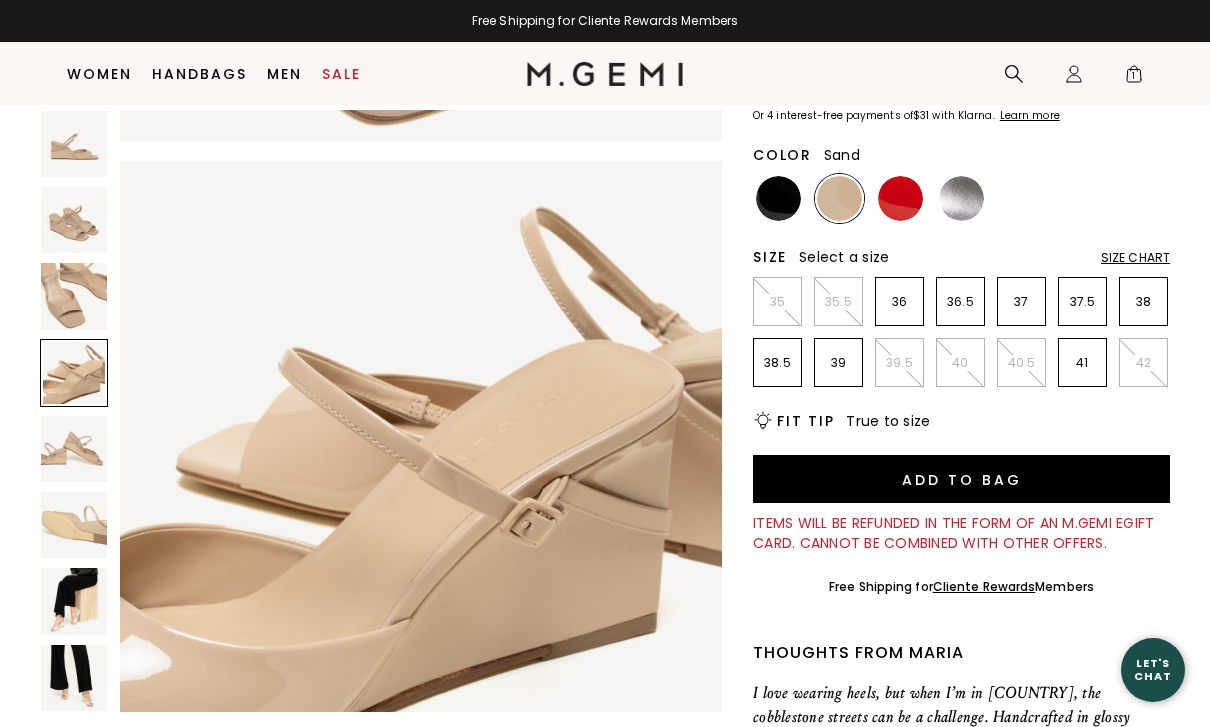 scroll, scrollTop: 1865, scrollLeft: 0, axis: vertical 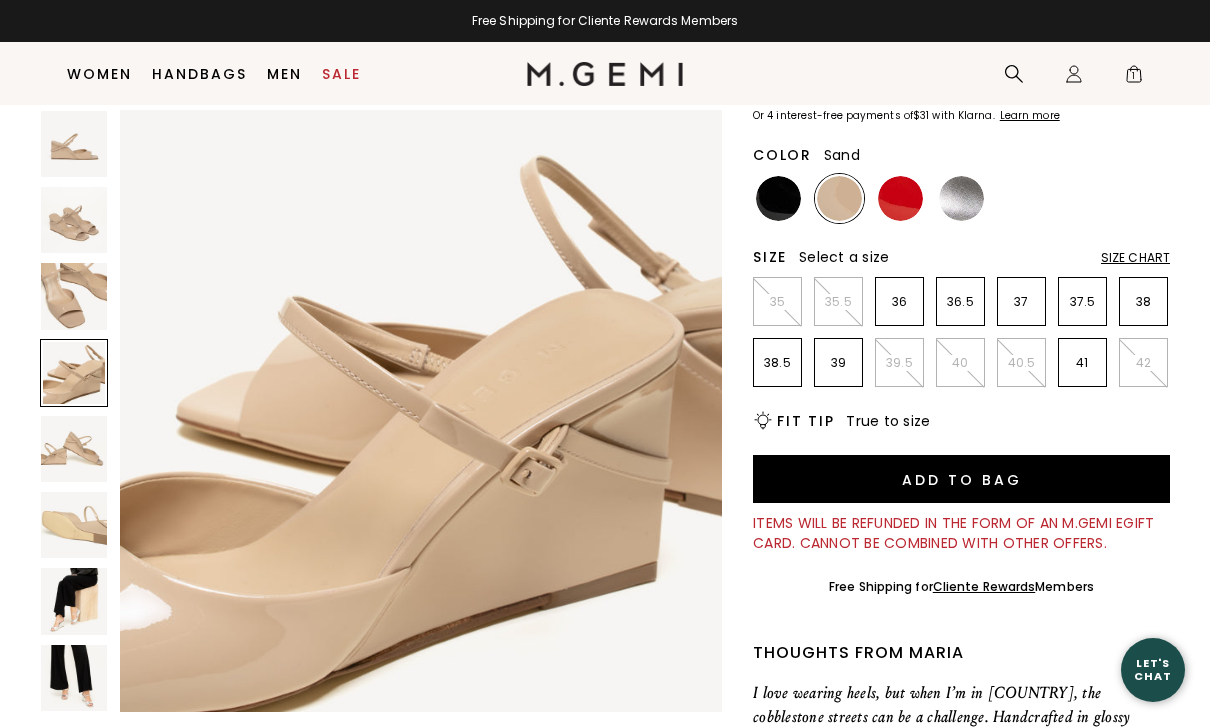 click at bounding box center (74, 449) 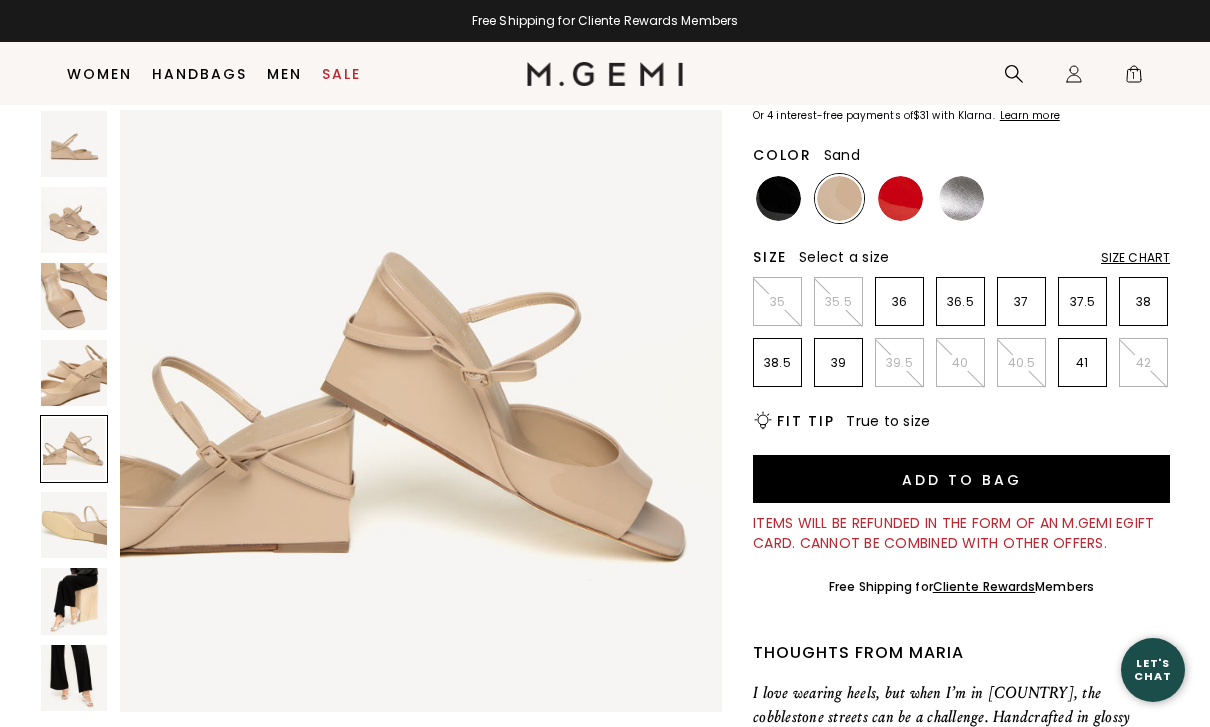 click at bounding box center (74, 525) 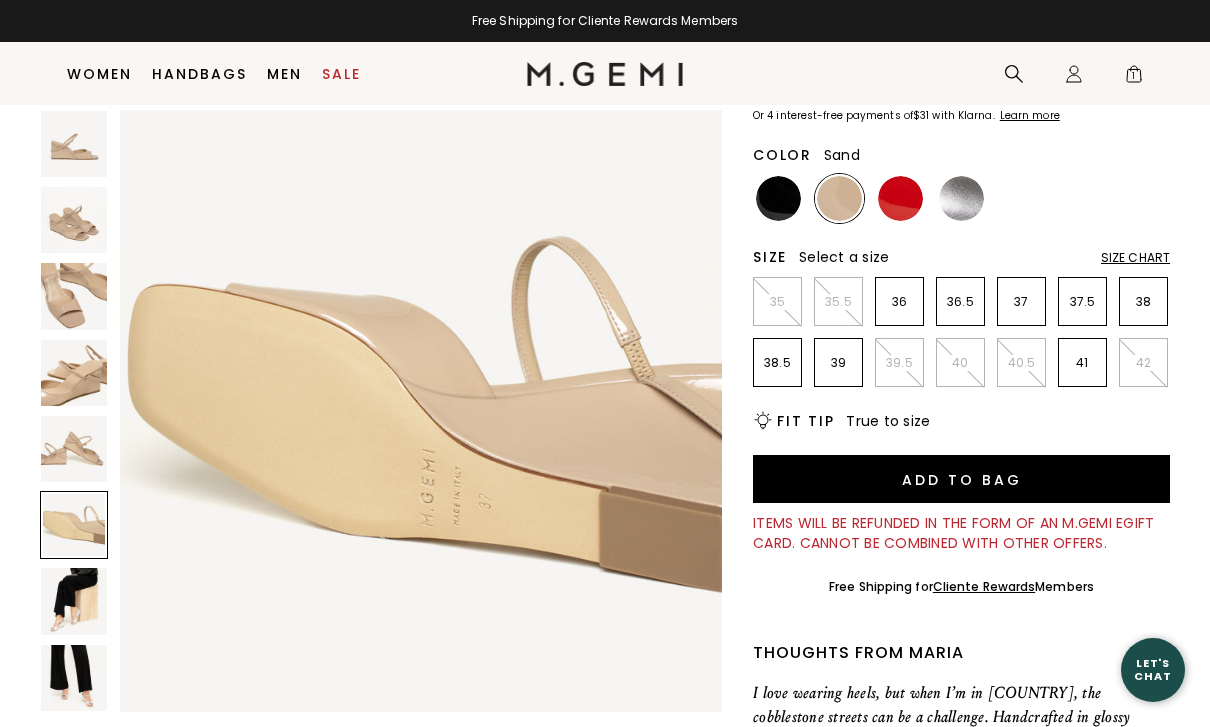 click at bounding box center [74, 601] 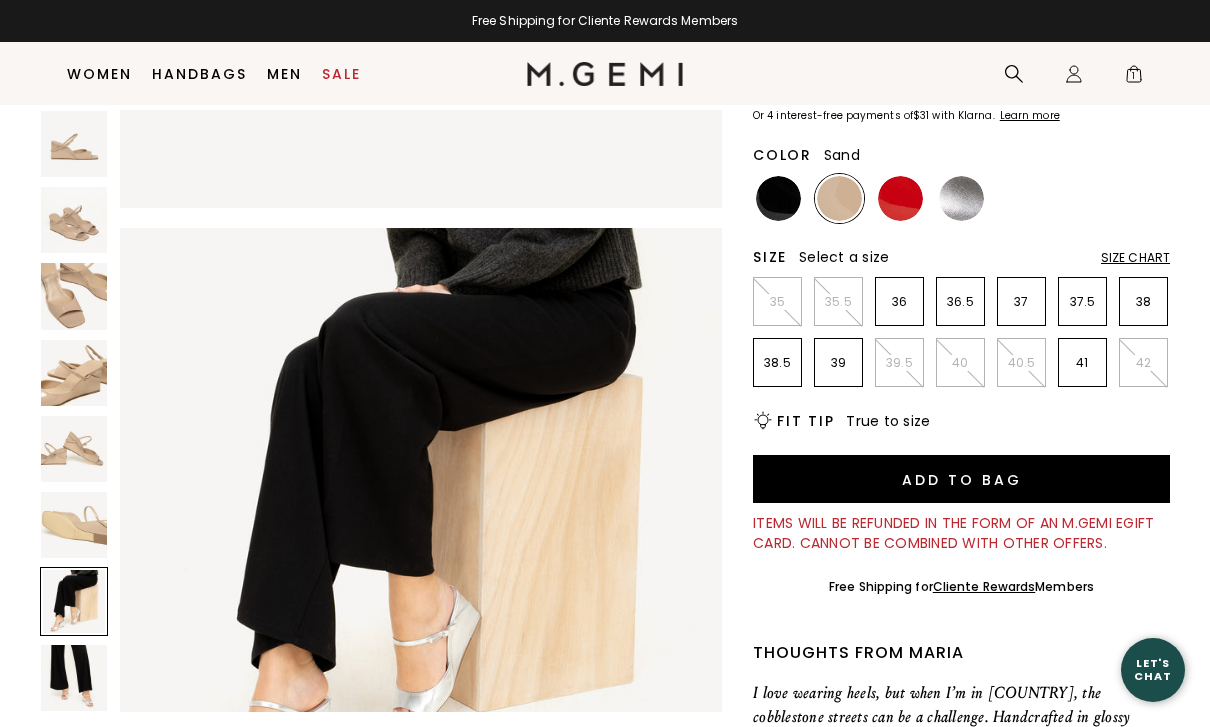 scroll, scrollTop: 3731, scrollLeft: 0, axis: vertical 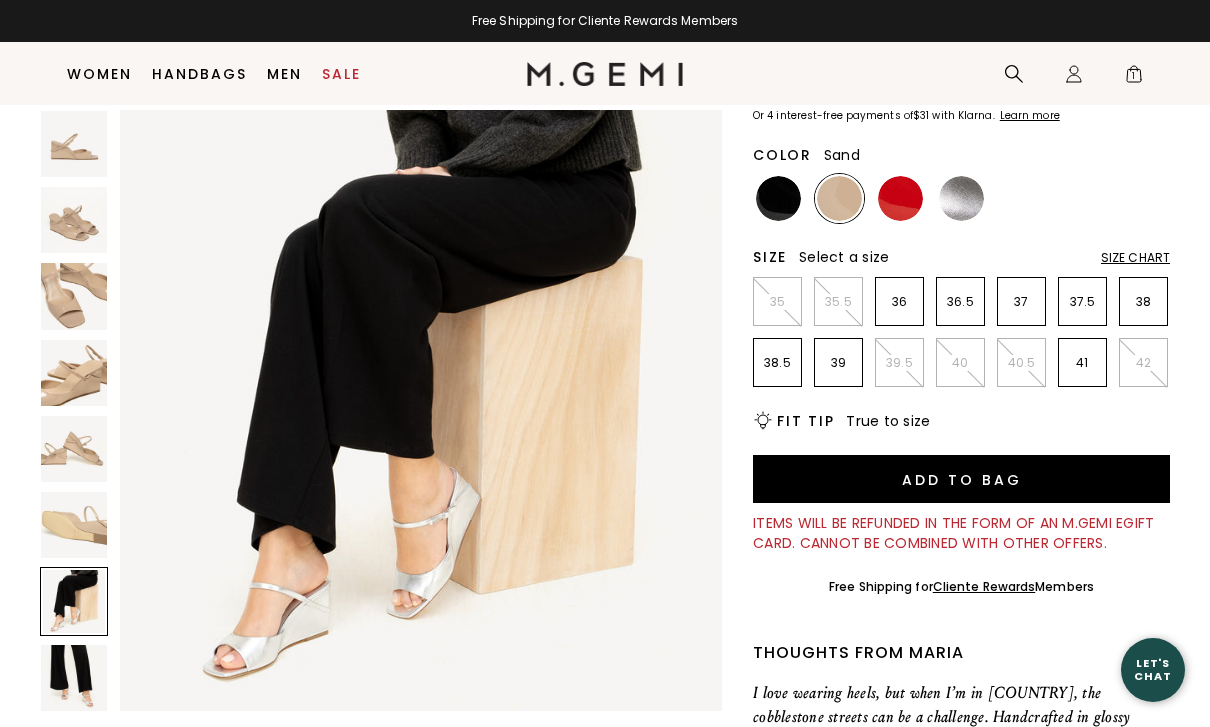 click at bounding box center (74, 678) 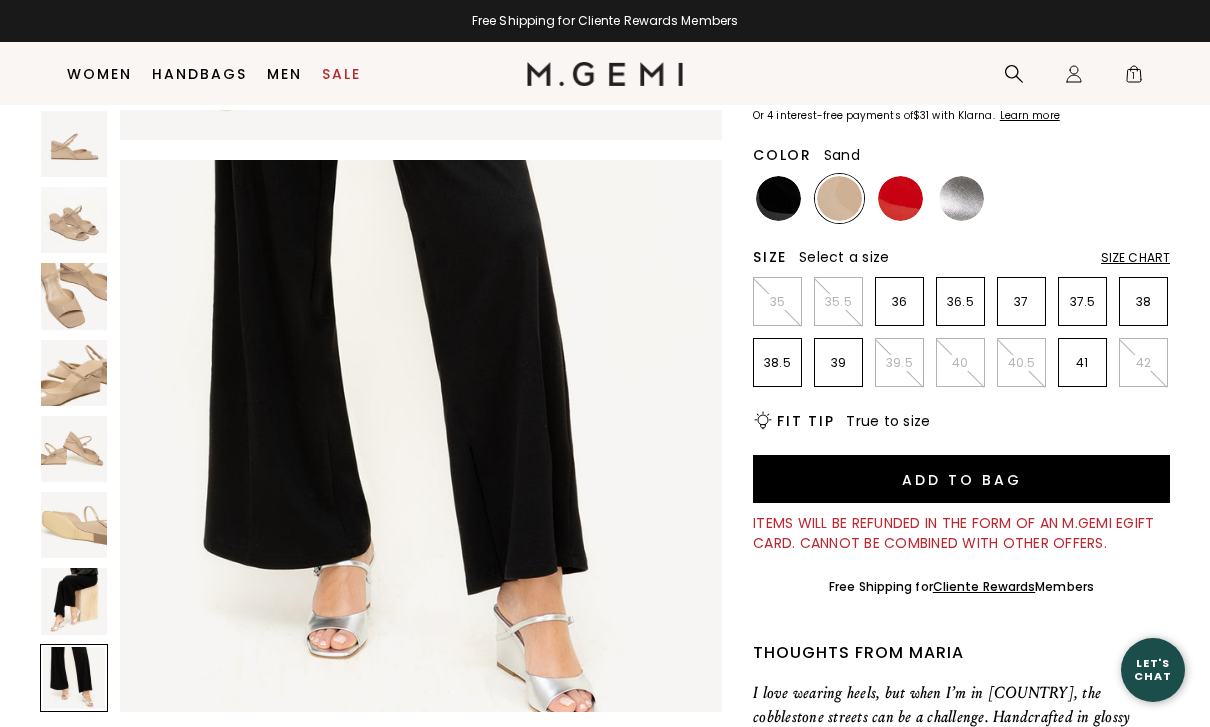 scroll, scrollTop: 4352, scrollLeft: 0, axis: vertical 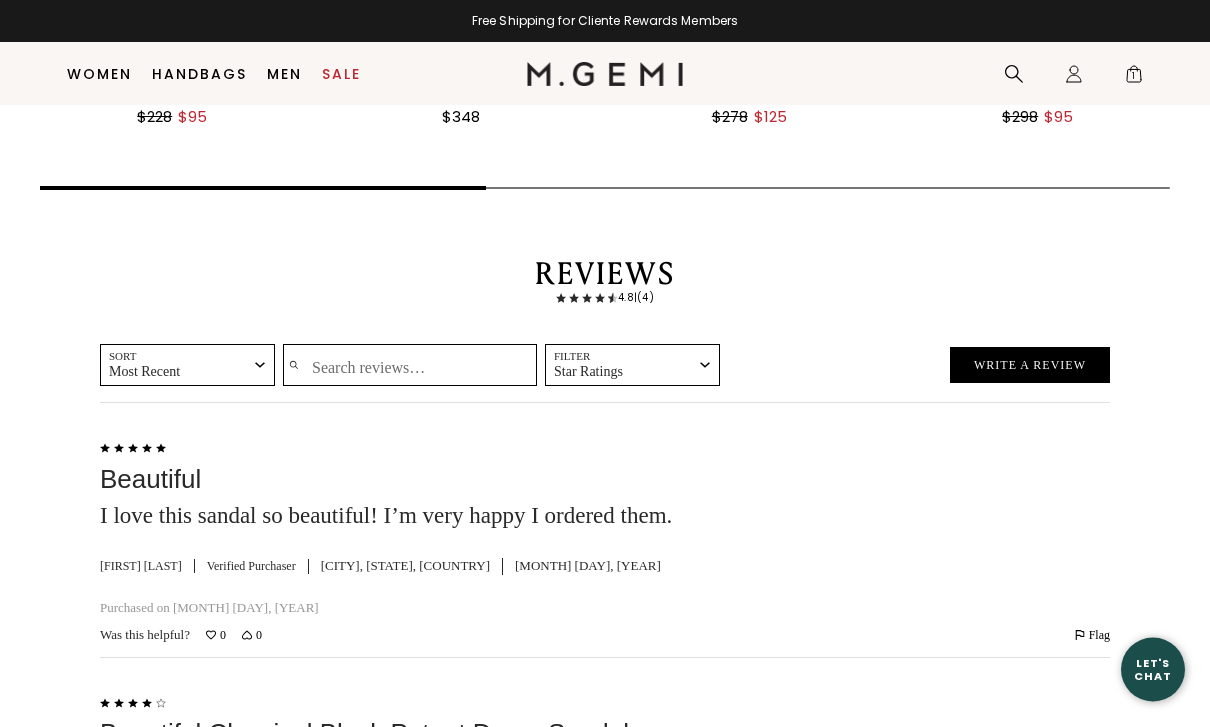 click on "1" at bounding box center [1134, 78] 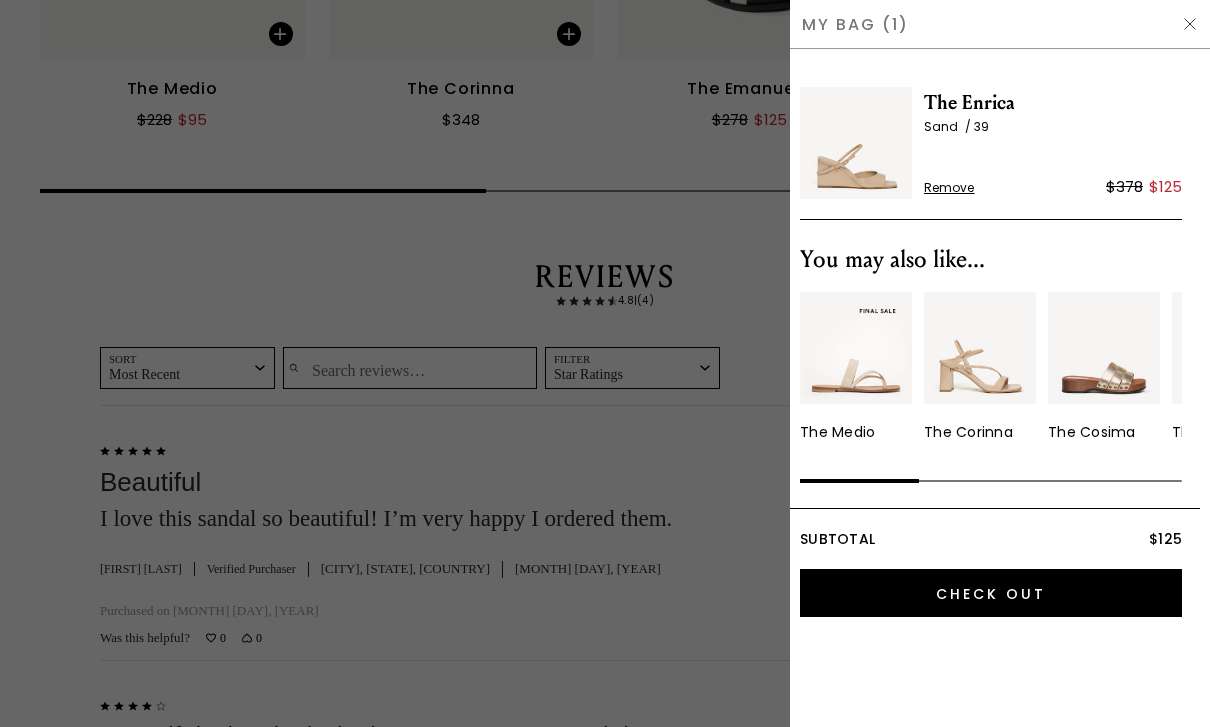 scroll, scrollTop: 0, scrollLeft: 0, axis: both 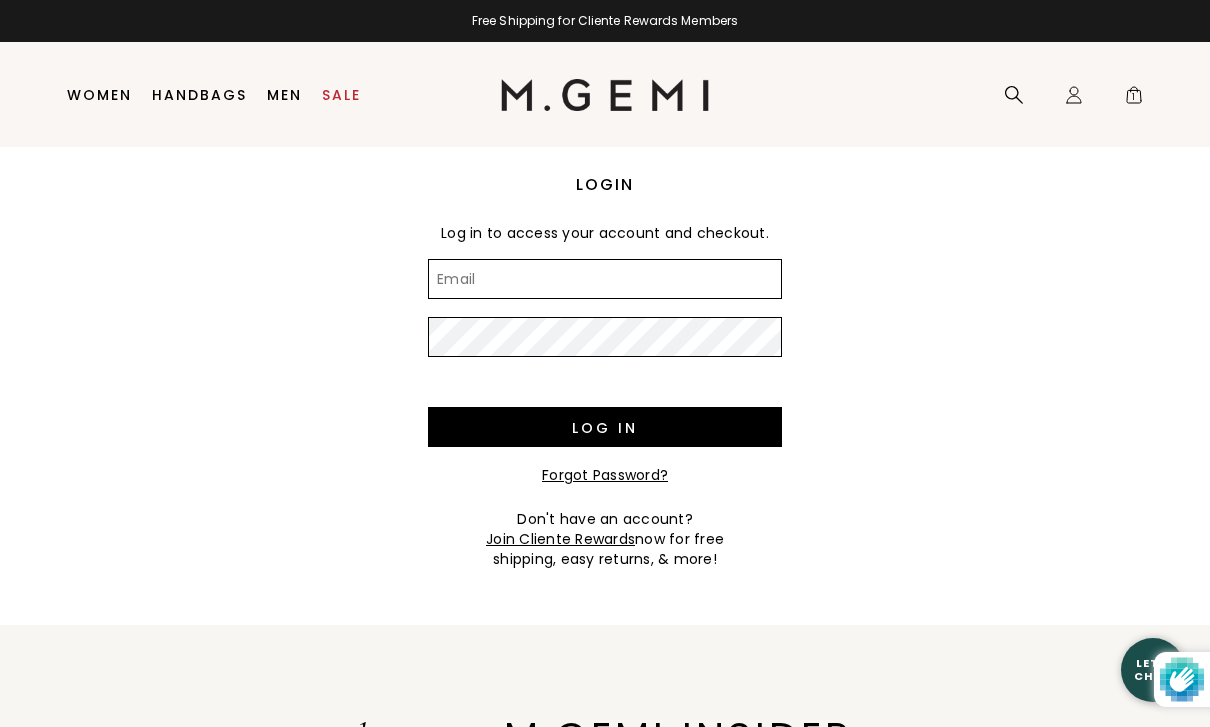 type on "iris930@hotmail.com" 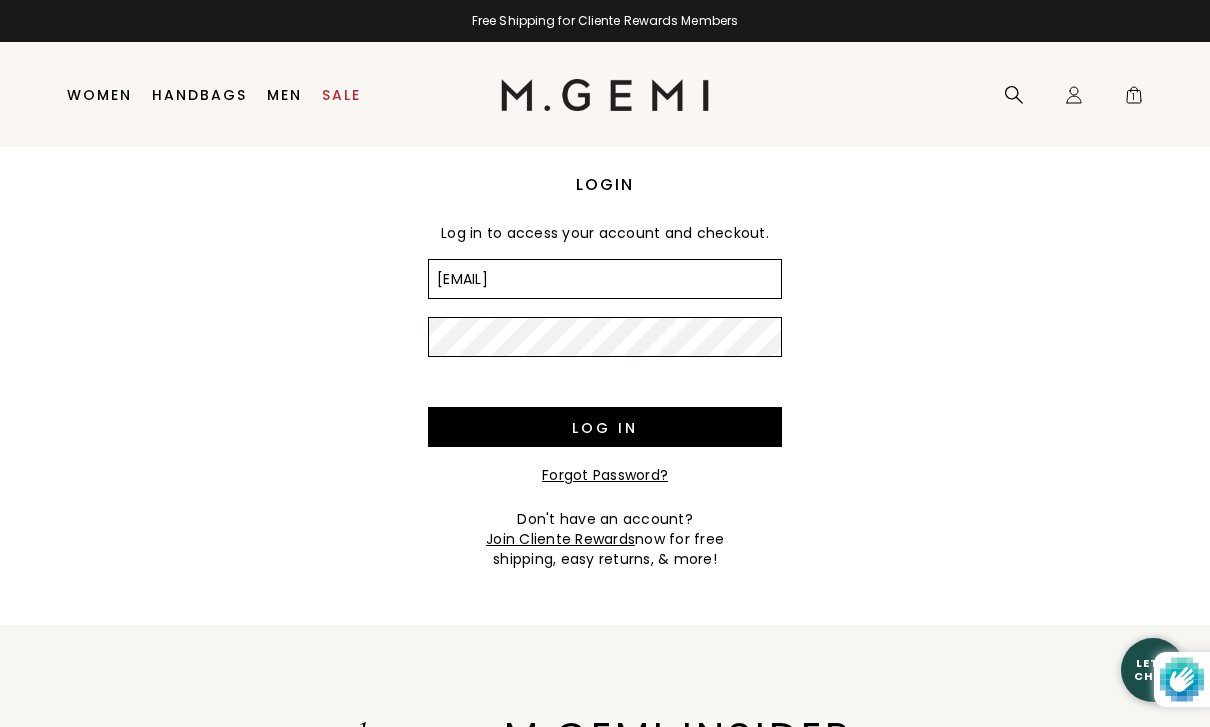 click on "Log in" at bounding box center (605, 427) 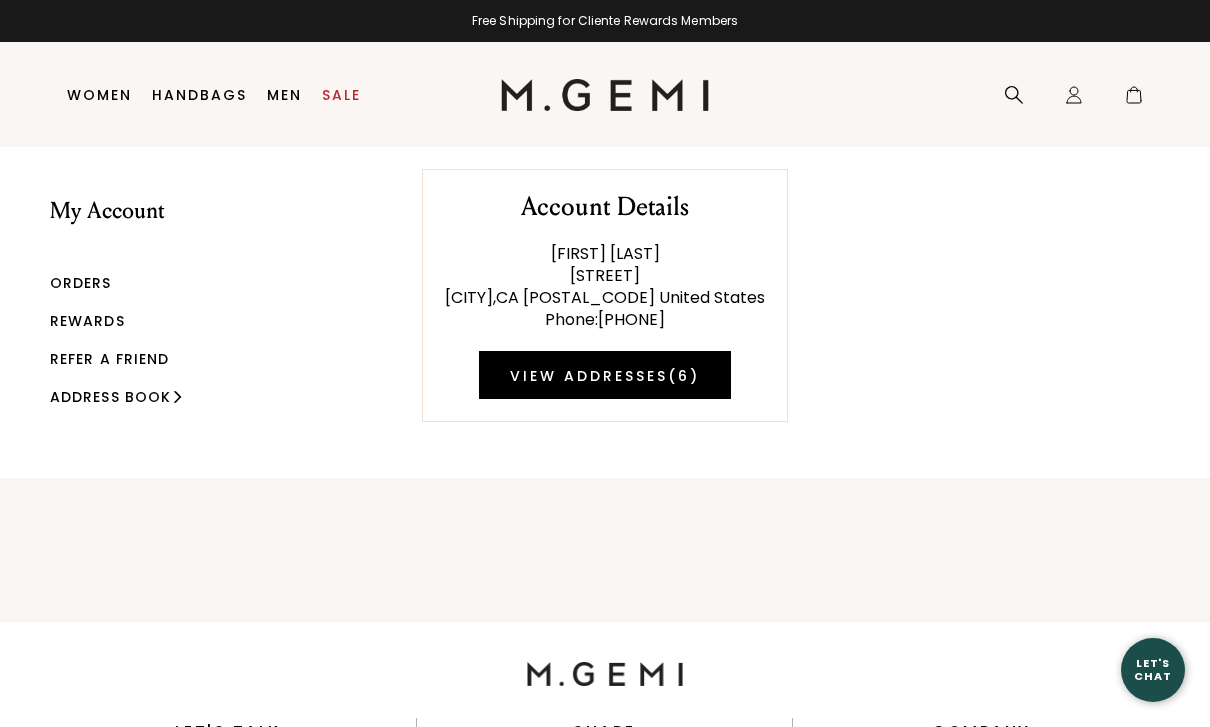 scroll, scrollTop: 0, scrollLeft: 0, axis: both 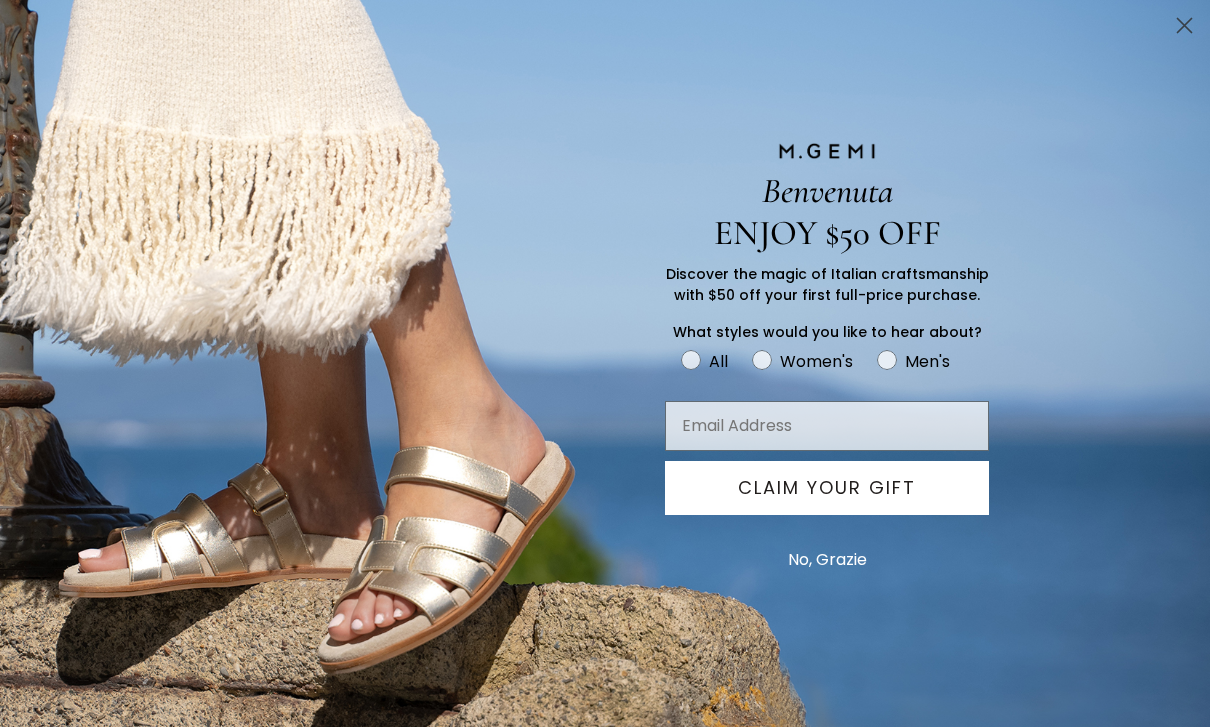 click 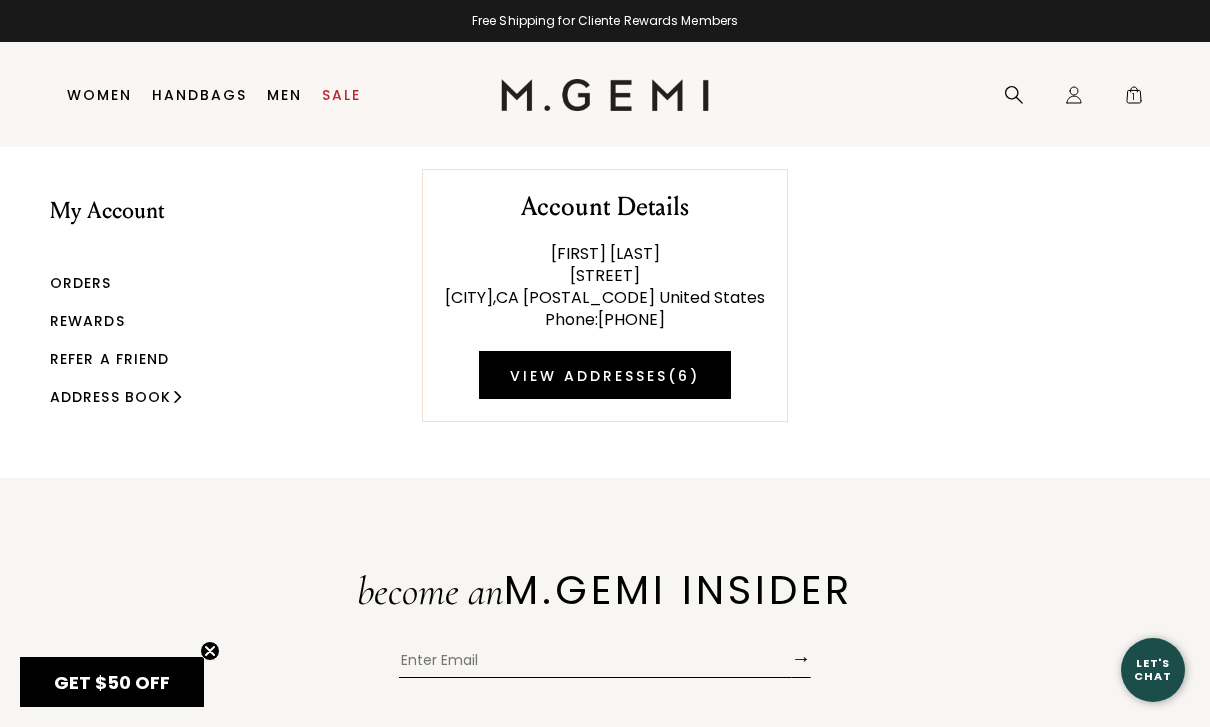 click on "Rewards" at bounding box center [87, 321] 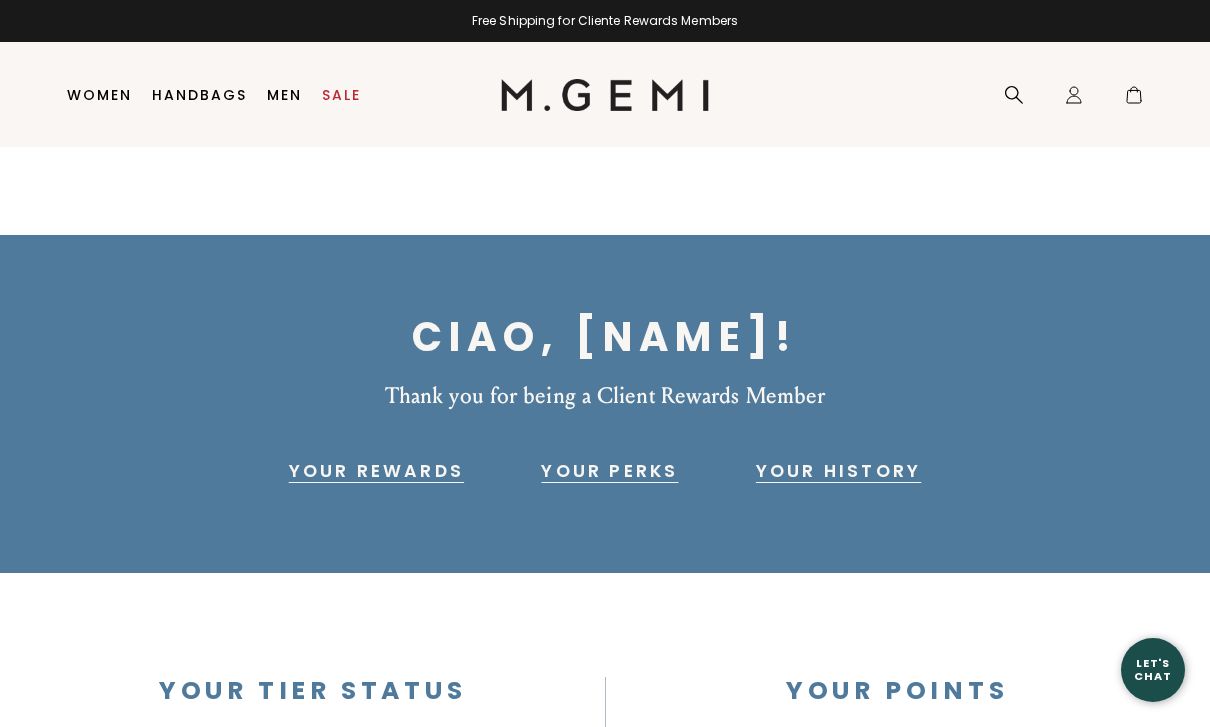 scroll, scrollTop: 0, scrollLeft: 0, axis: both 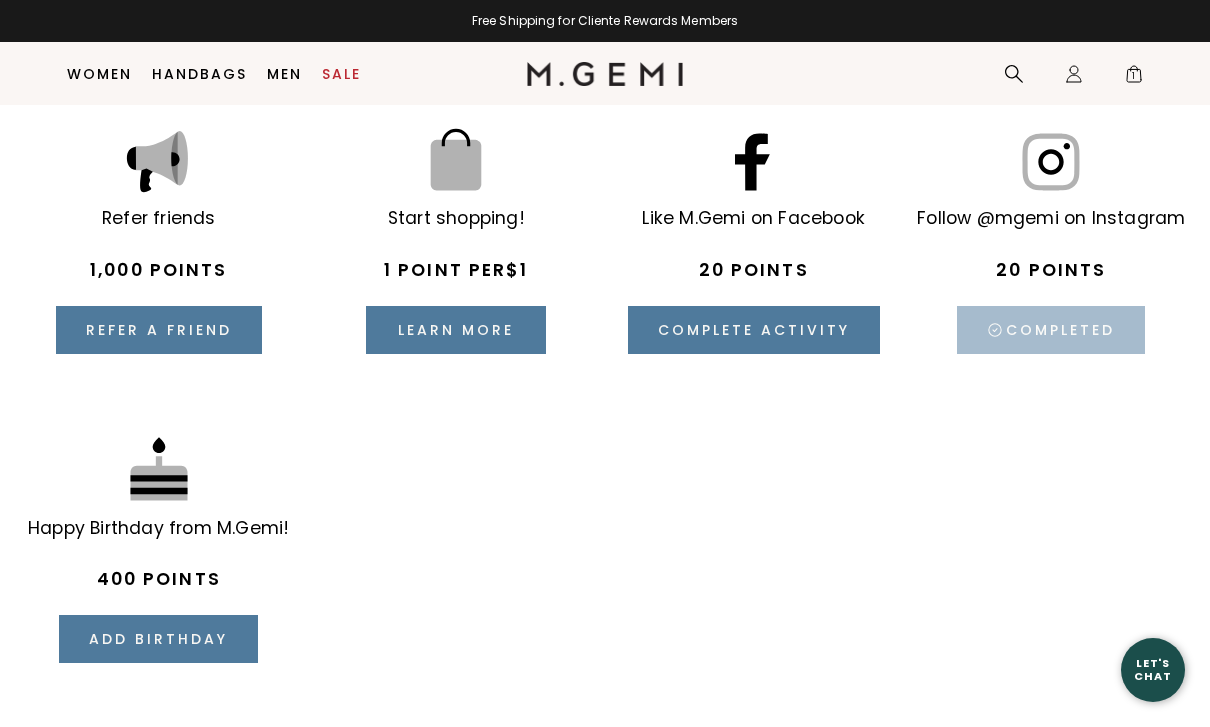 click on "Add birthday" at bounding box center [158, 639] 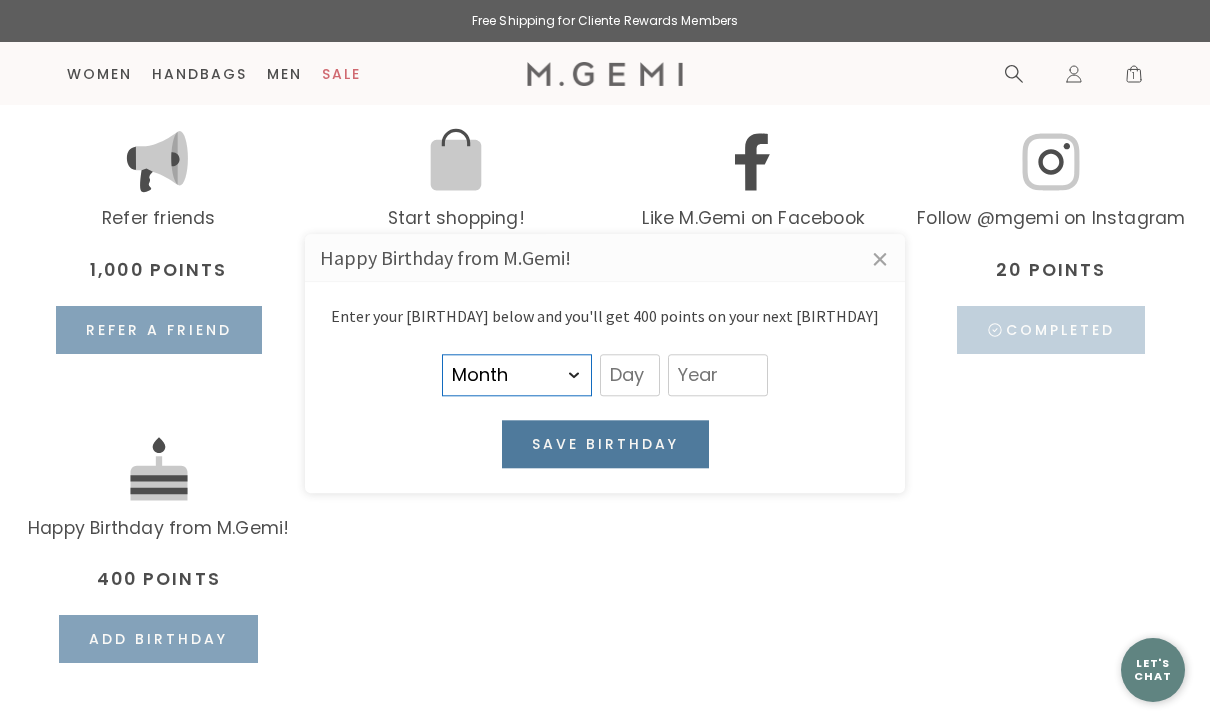 click on "Month January February March April May June July August September October November December" at bounding box center (517, 375) 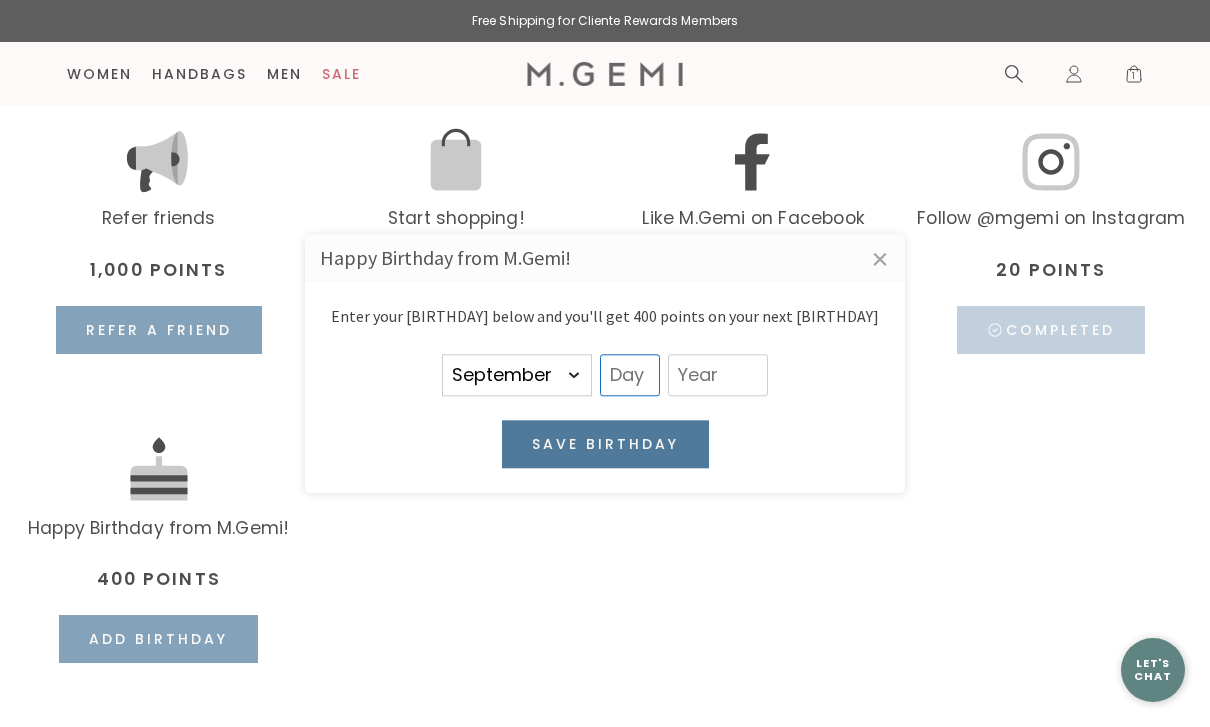 click at bounding box center (630, 375) 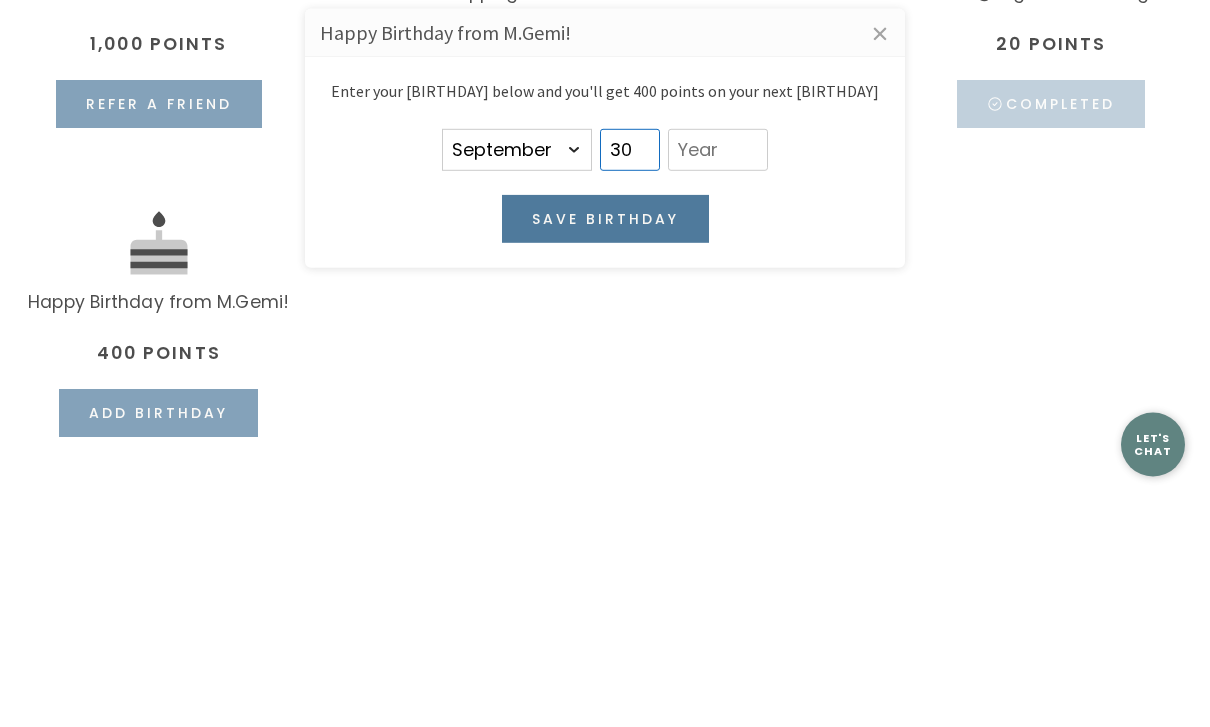 type on "30" 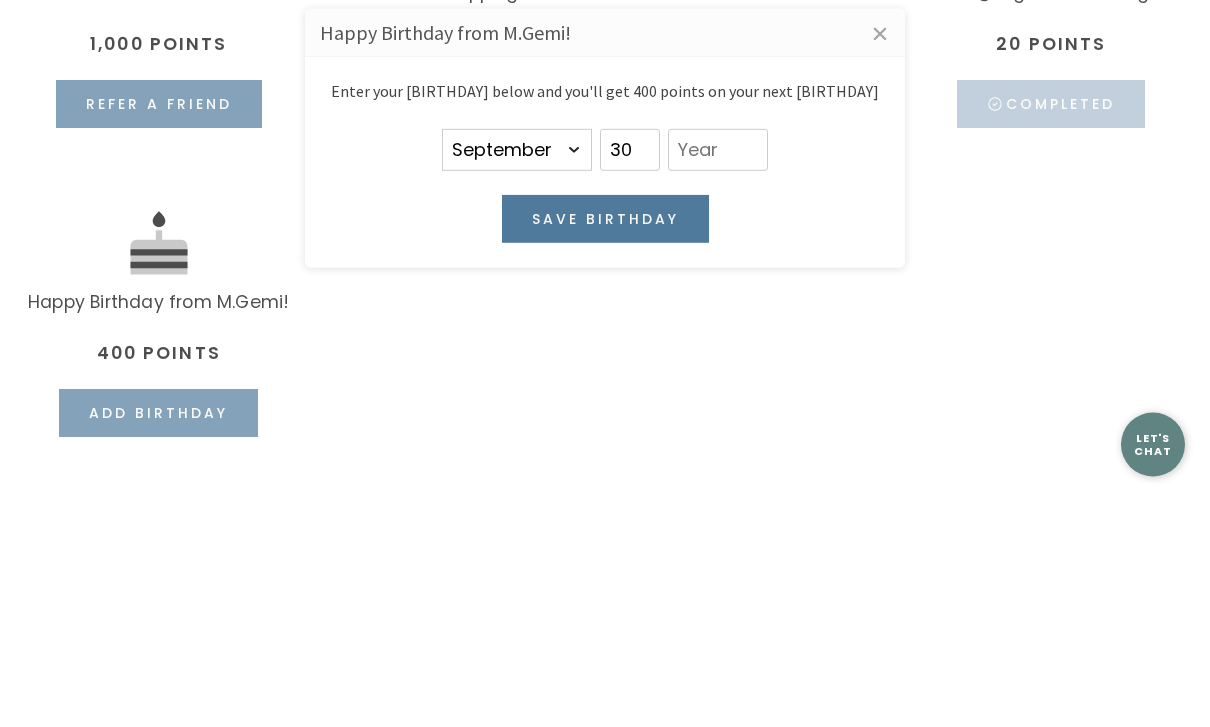 click on "Save birthday" at bounding box center (605, 444) 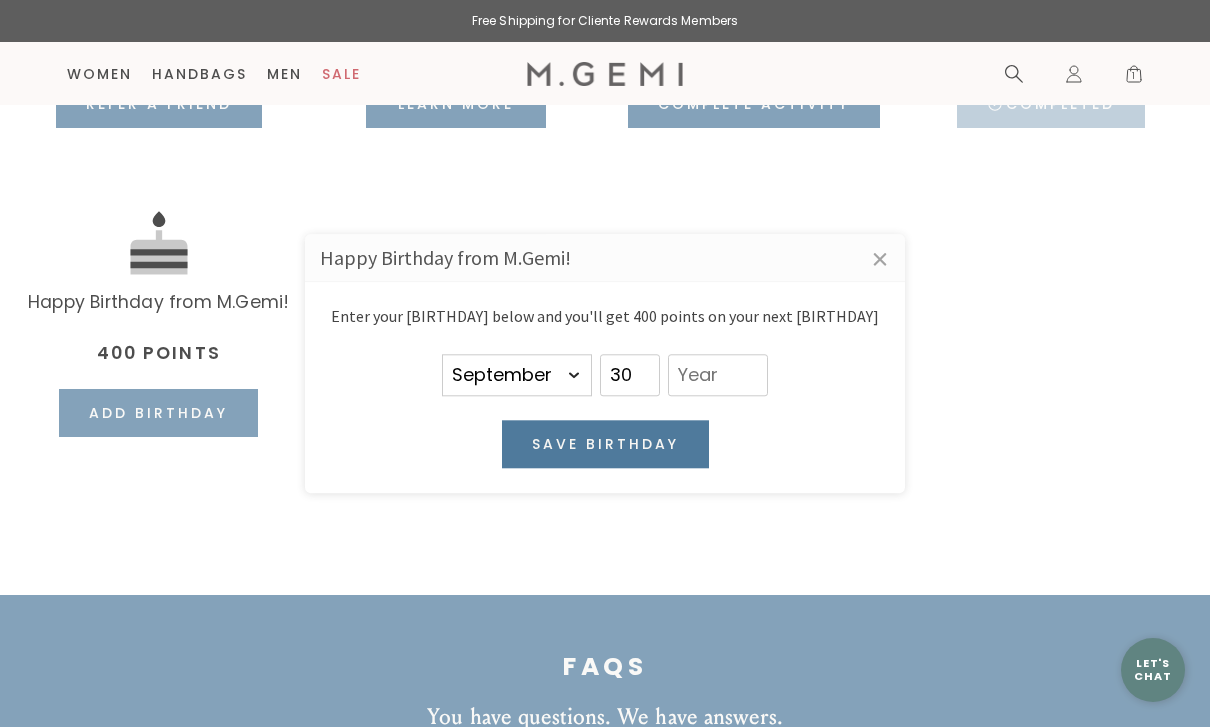 click on "Save birthday" at bounding box center [605, 444] 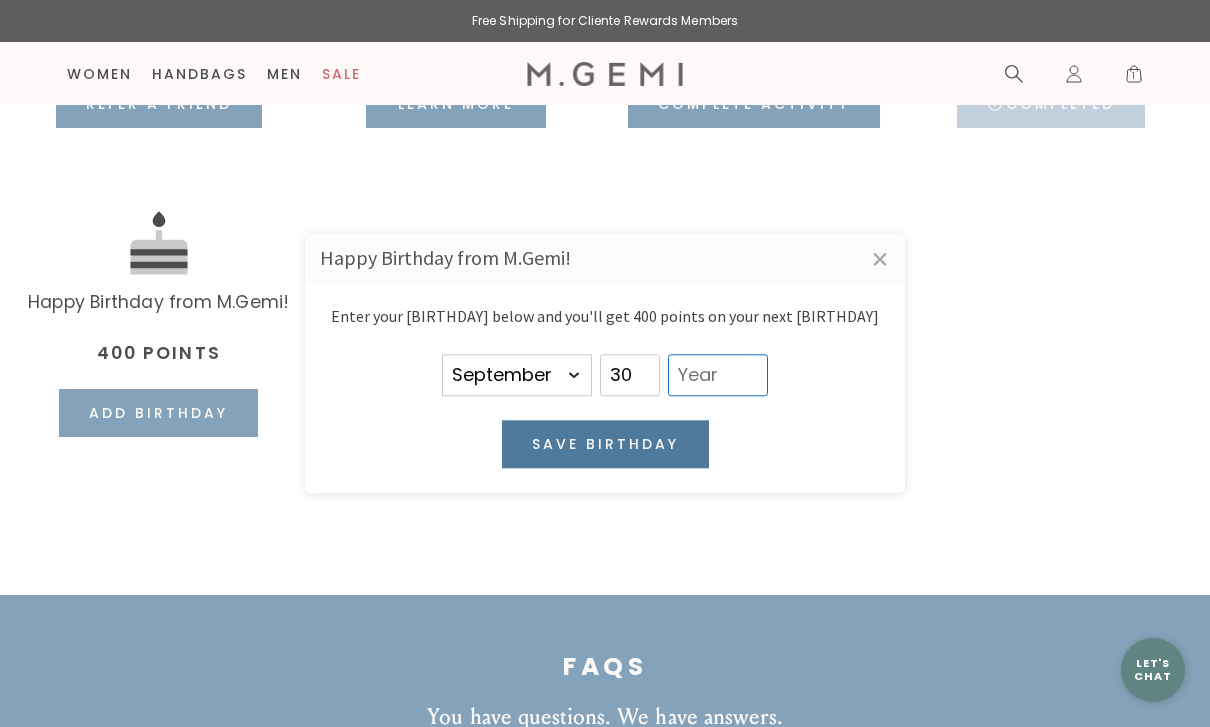 click at bounding box center [718, 375] 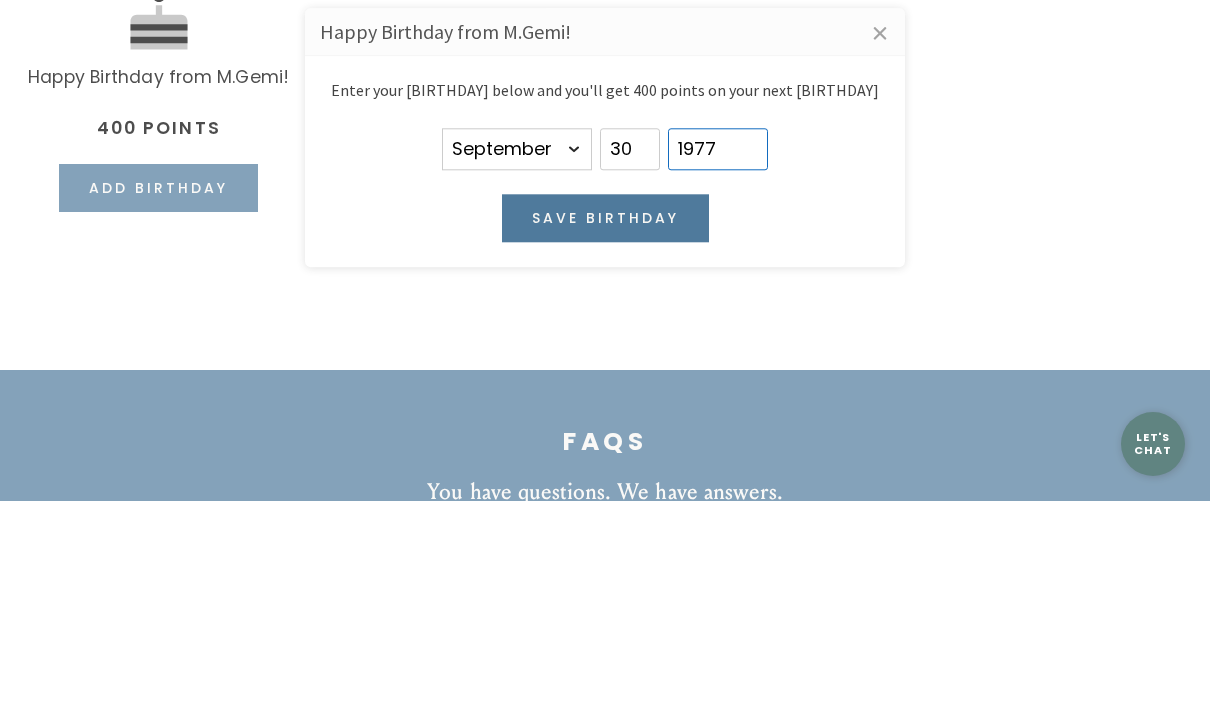 type on "1977" 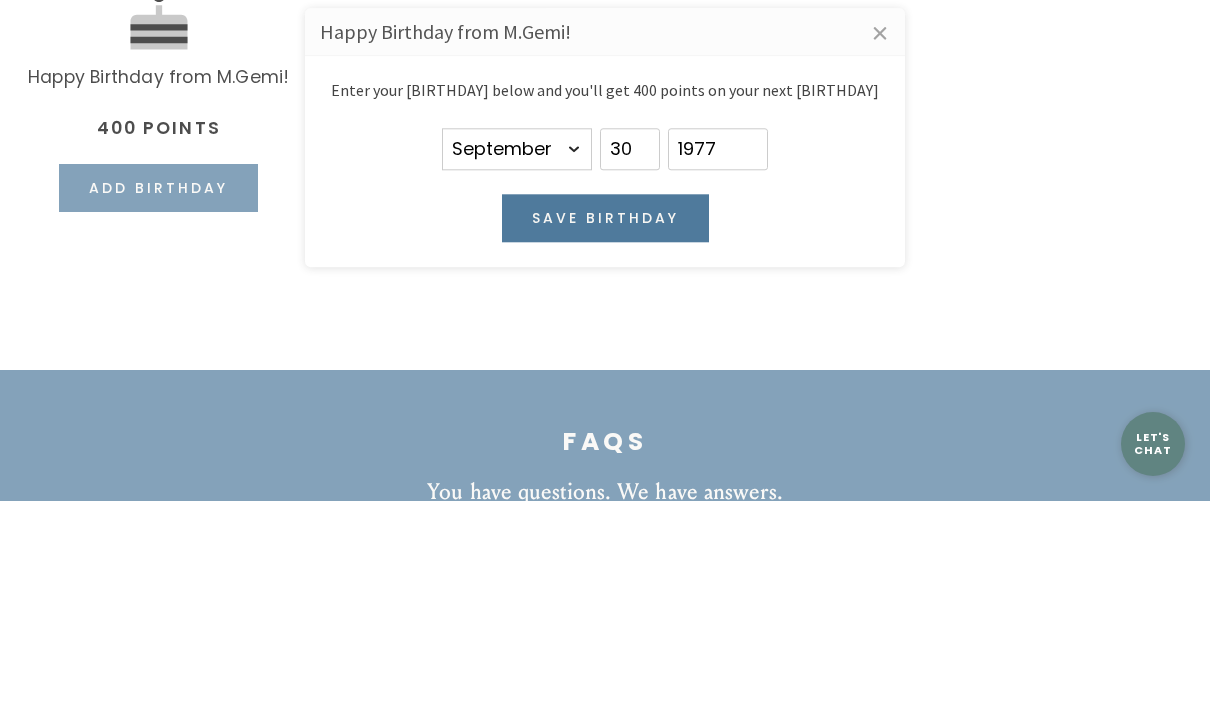 click on "Save birthday" at bounding box center (605, 444) 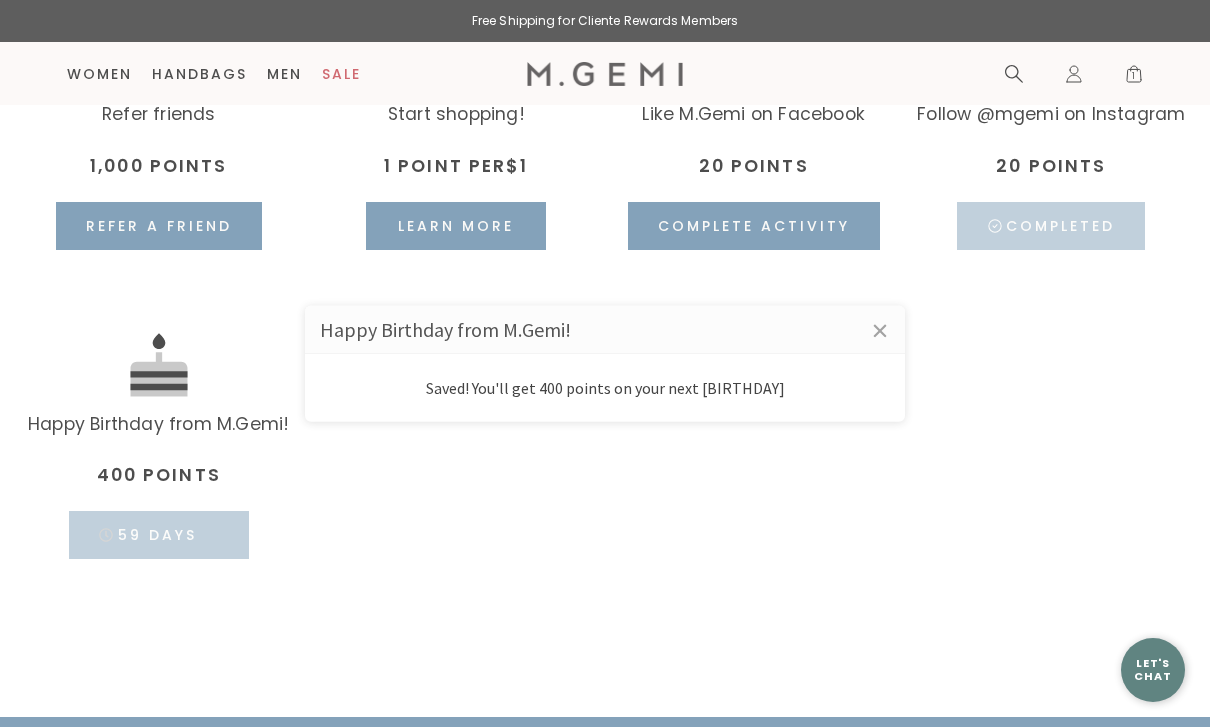 click on "×" at bounding box center [880, 330] 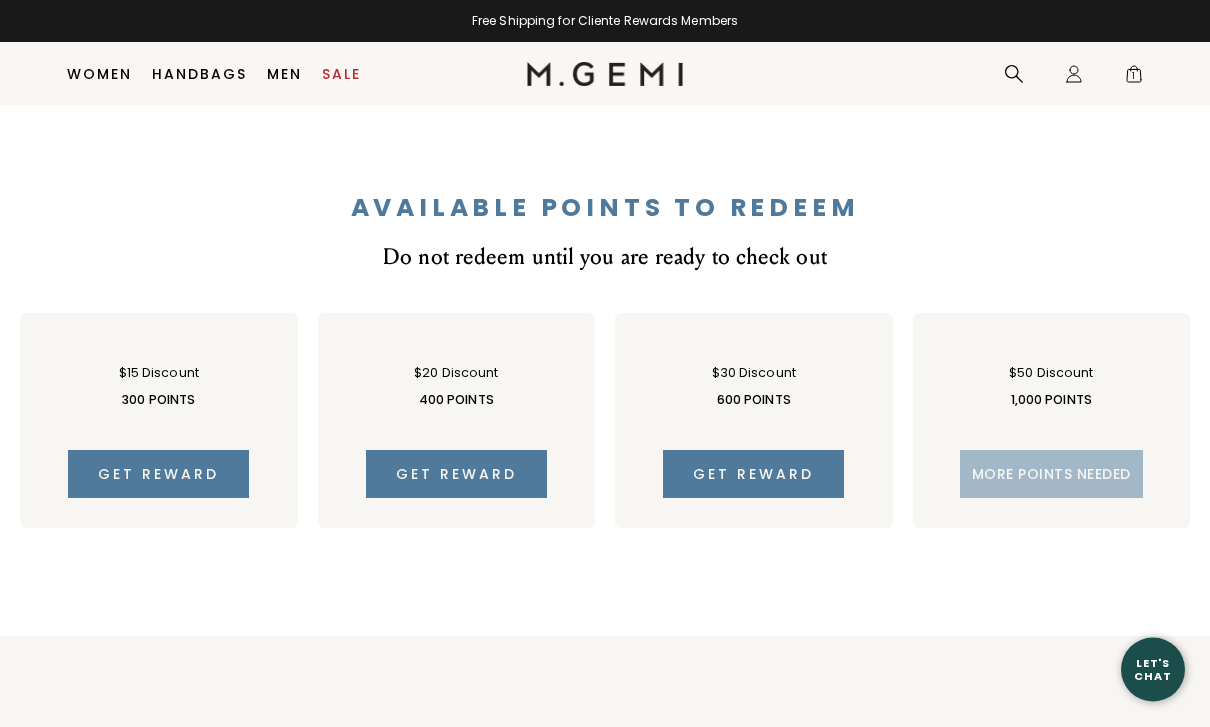 scroll, scrollTop: 1142, scrollLeft: 0, axis: vertical 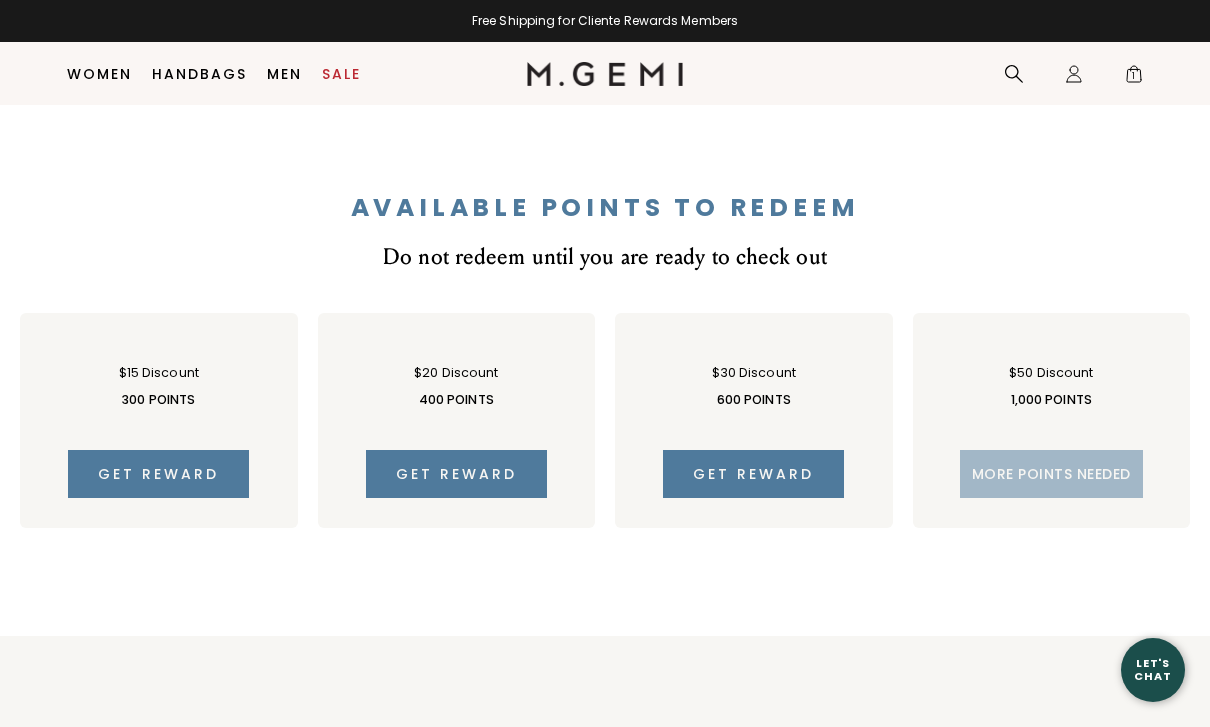 click on "Get reward" at bounding box center (753, 474) 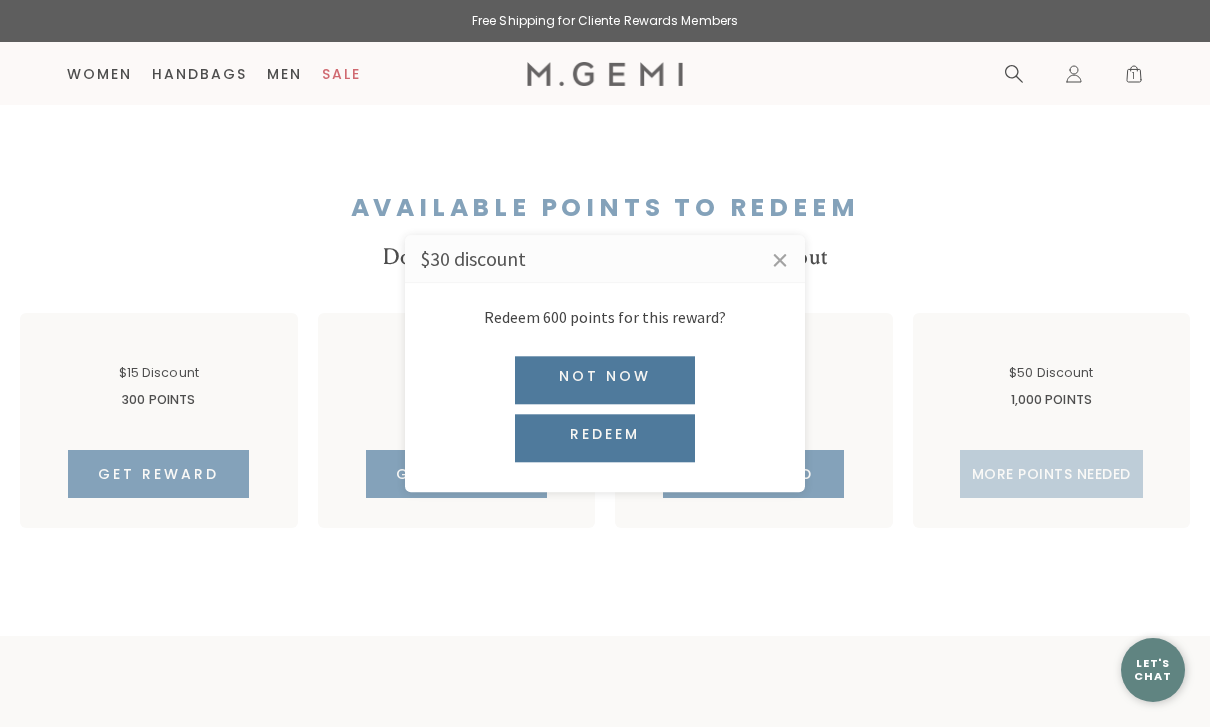 click on "Redeem" at bounding box center [605, 438] 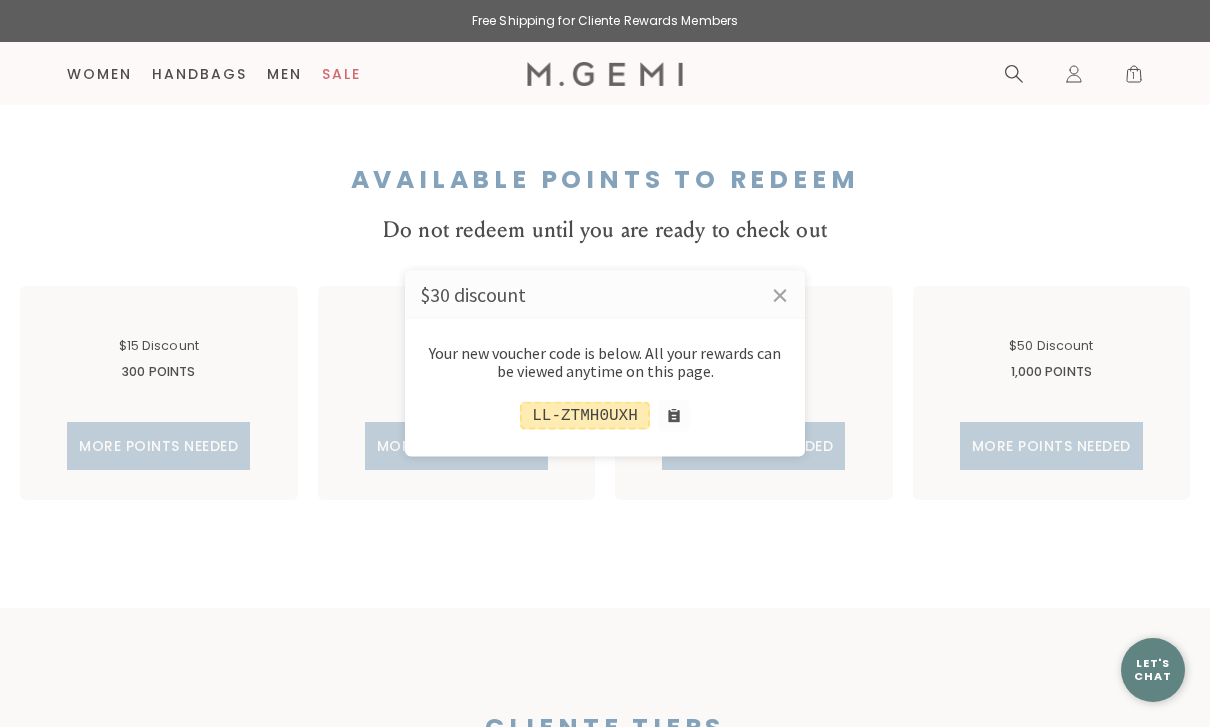 click at bounding box center [674, 416] 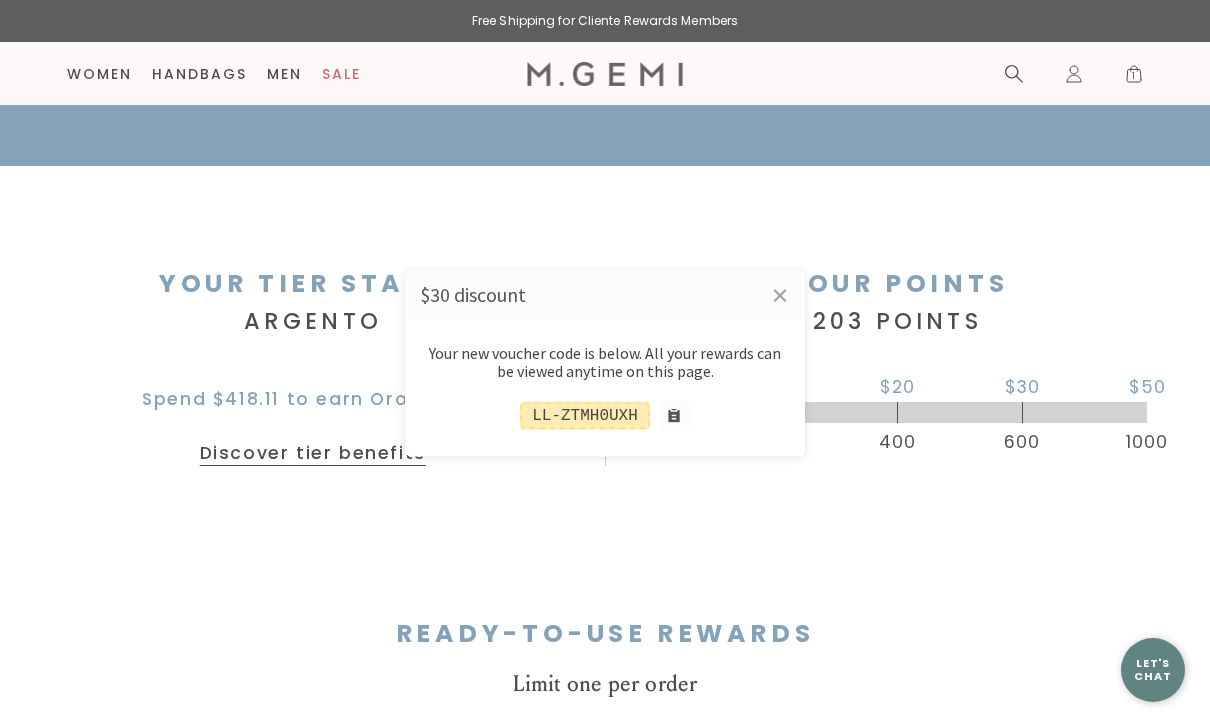 scroll, scrollTop: 325, scrollLeft: 0, axis: vertical 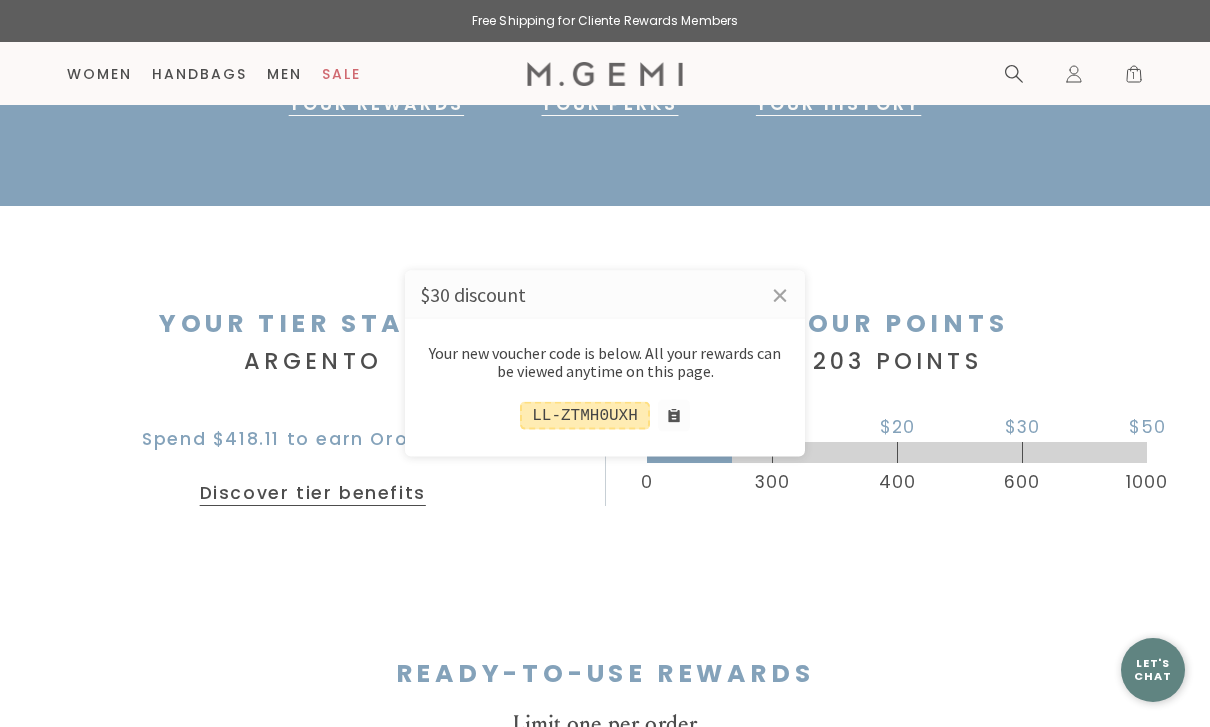 click at bounding box center [605, 363] 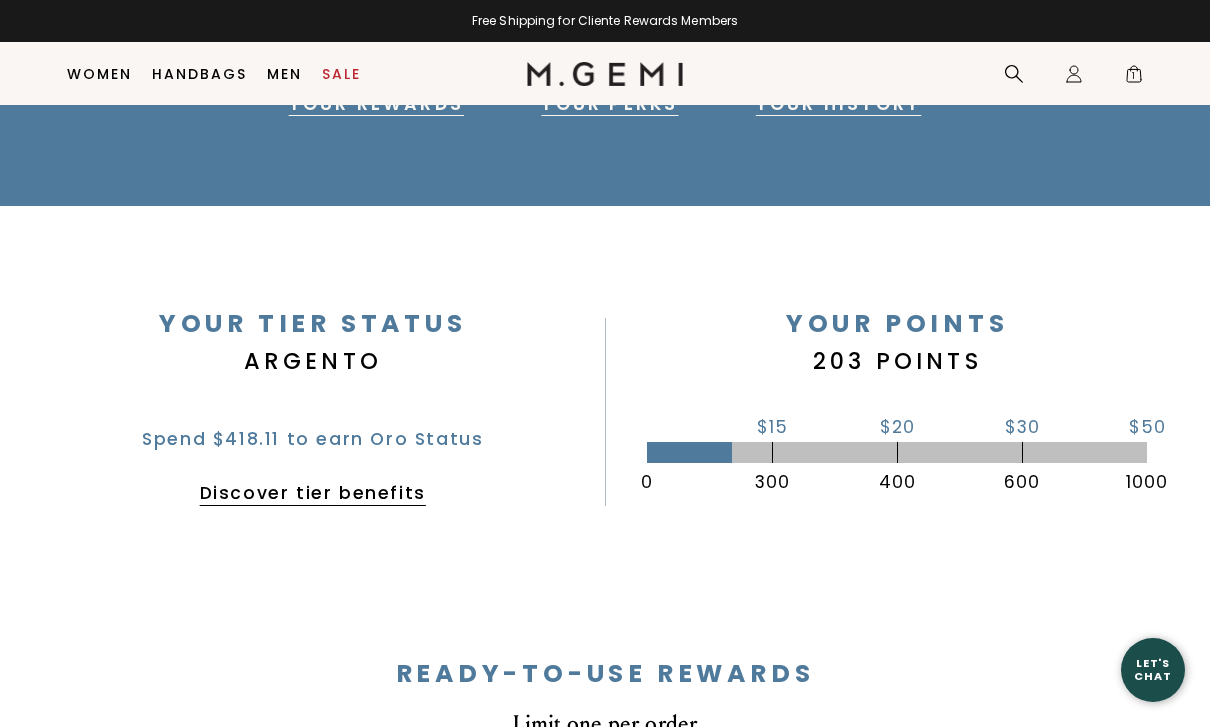 click on "1" at bounding box center [1134, 78] 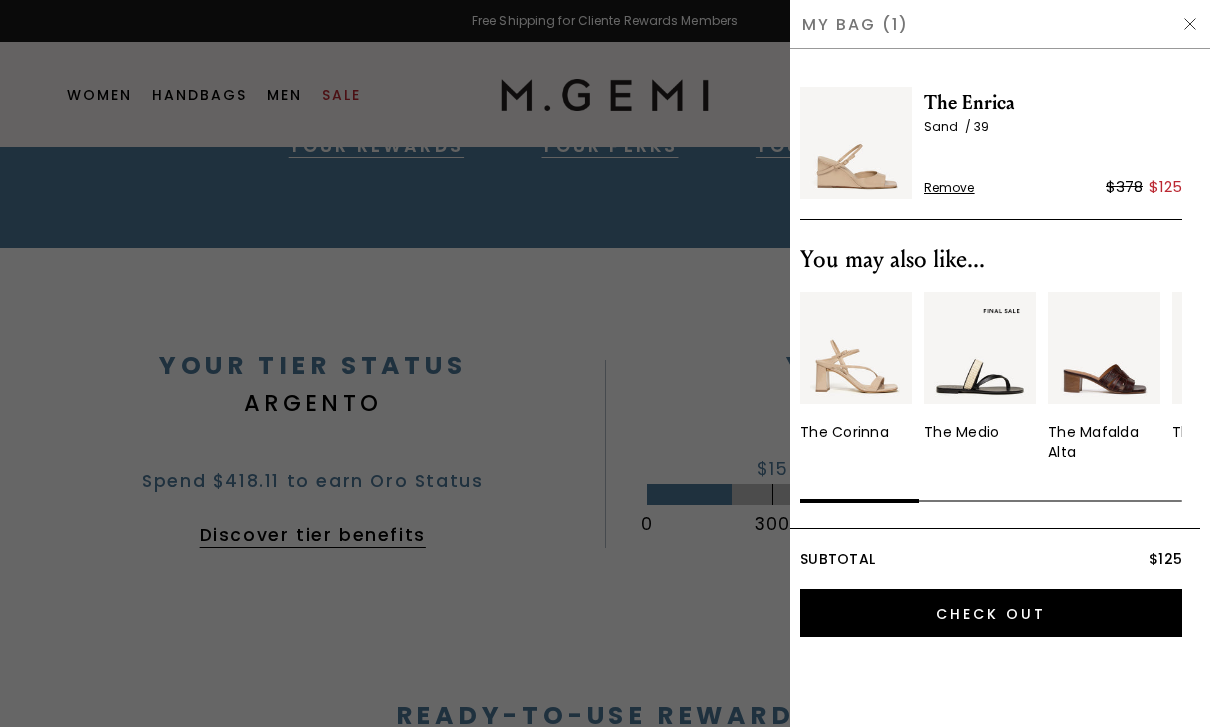 scroll, scrollTop: 0, scrollLeft: 0, axis: both 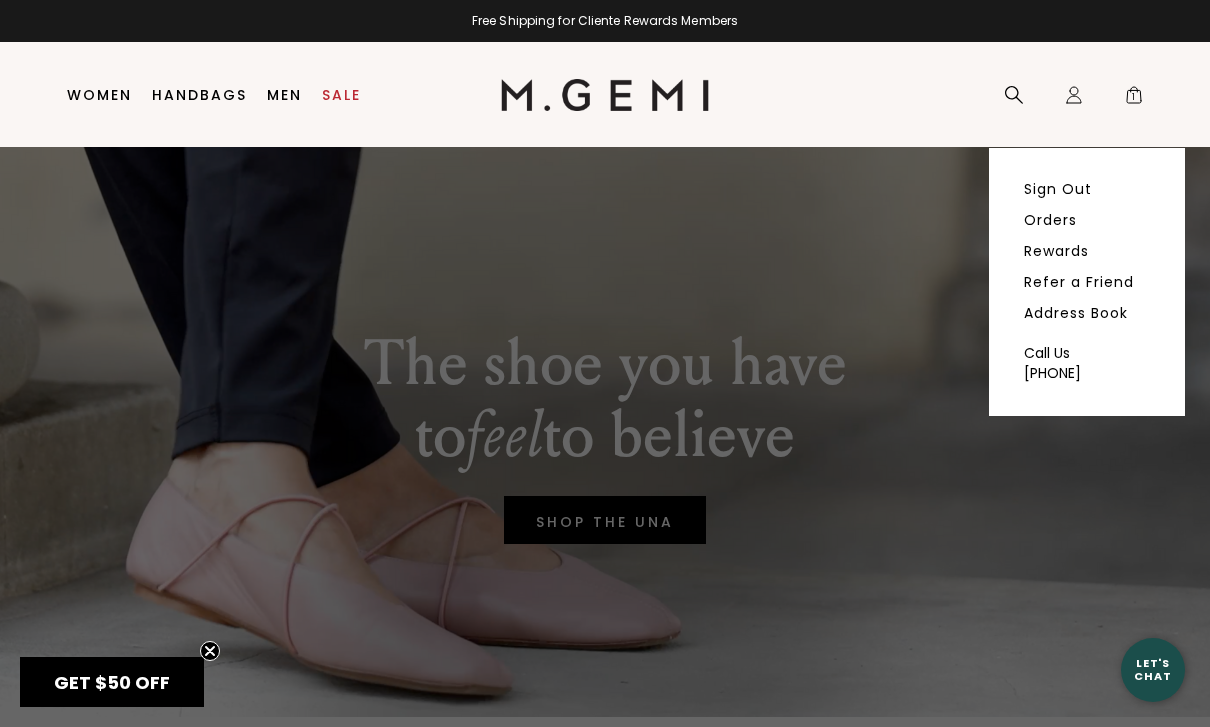 click on "Rewards" at bounding box center (1056, 251) 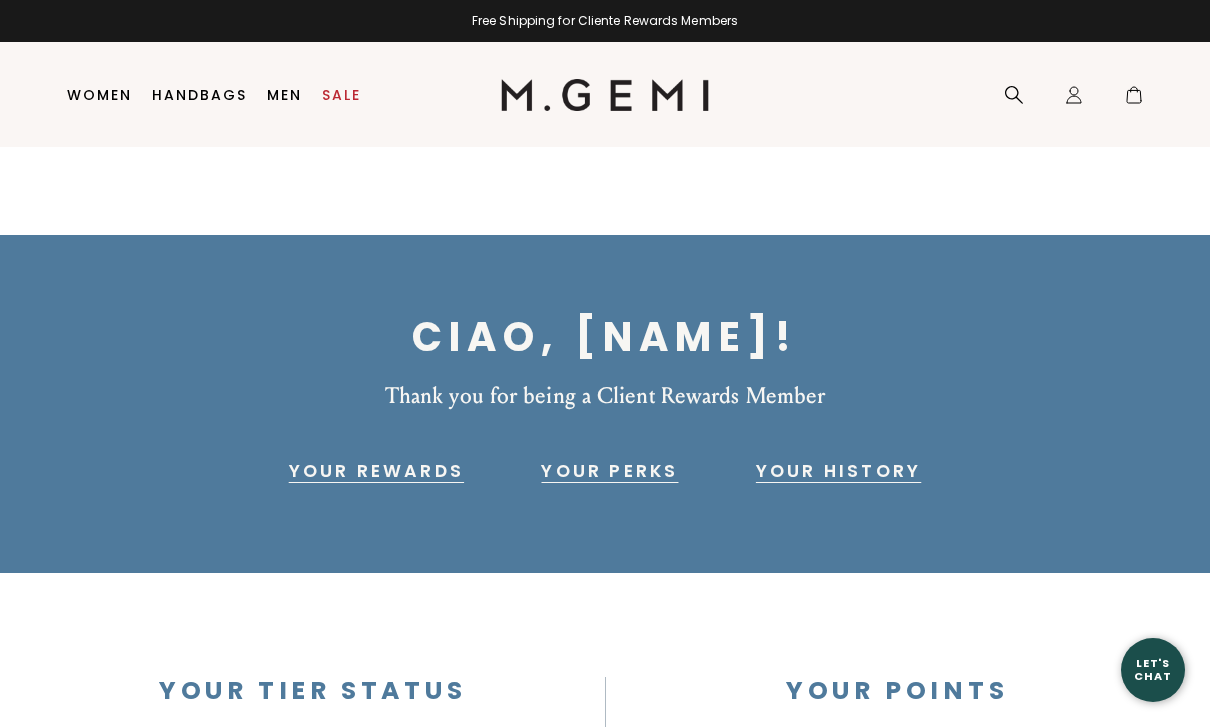 scroll, scrollTop: 0, scrollLeft: 0, axis: both 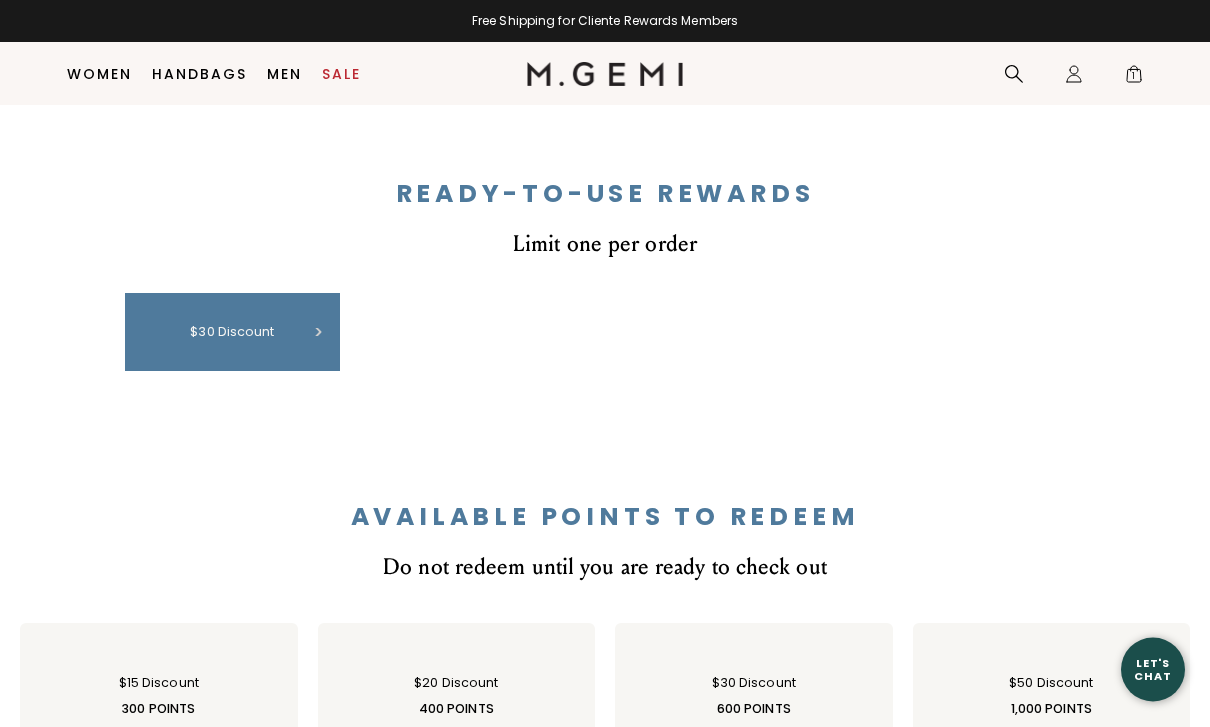 click on "$30 discount" at bounding box center (232, 333) 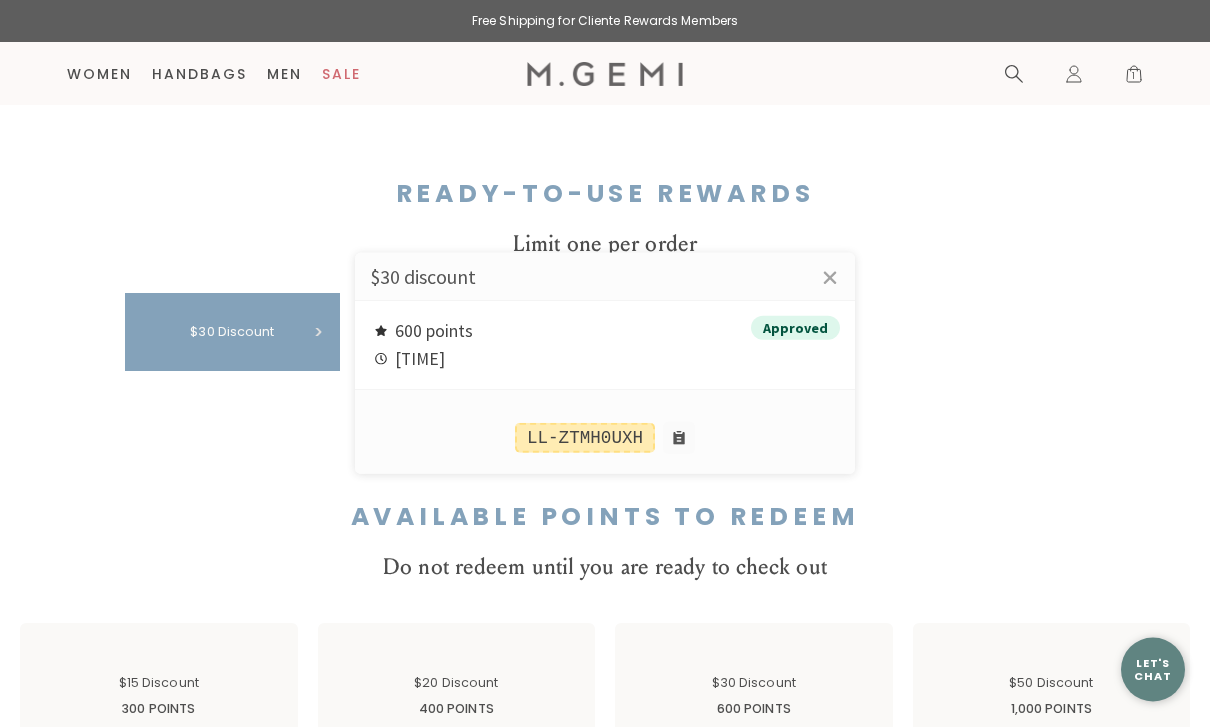 scroll, scrollTop: 805, scrollLeft: 0, axis: vertical 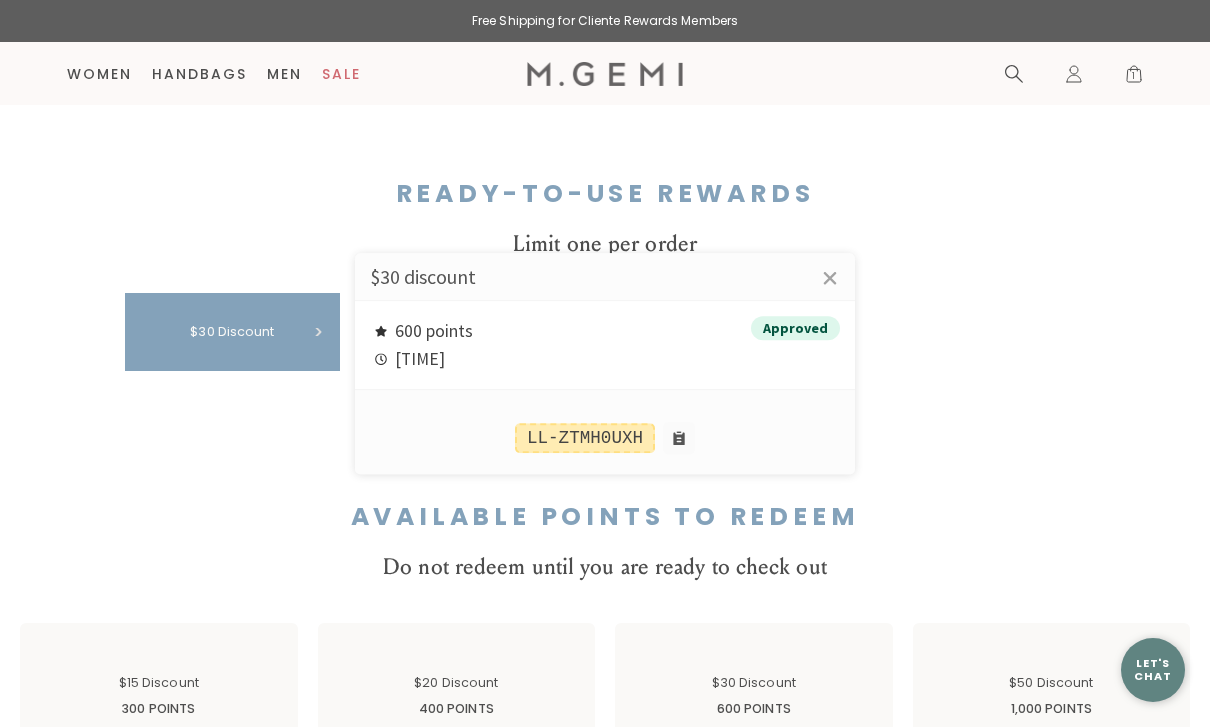 click on "LL-ZTMH0UXH" at bounding box center (605, 431) 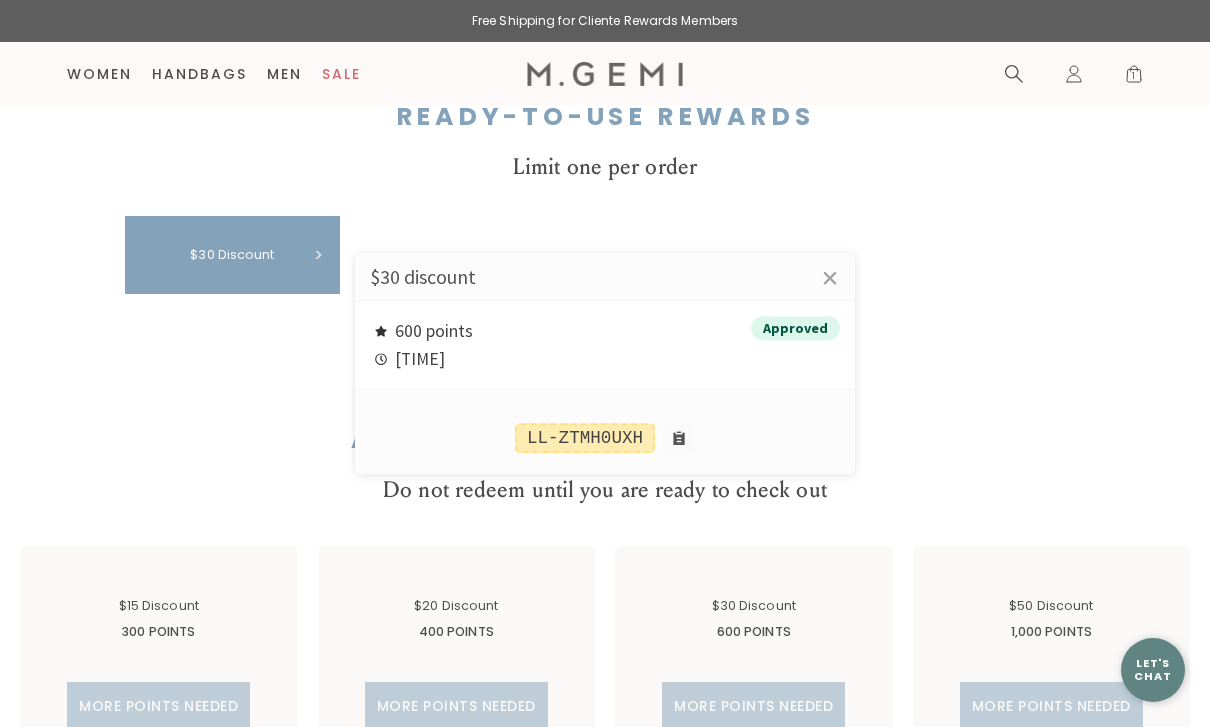 scroll, scrollTop: 880, scrollLeft: 0, axis: vertical 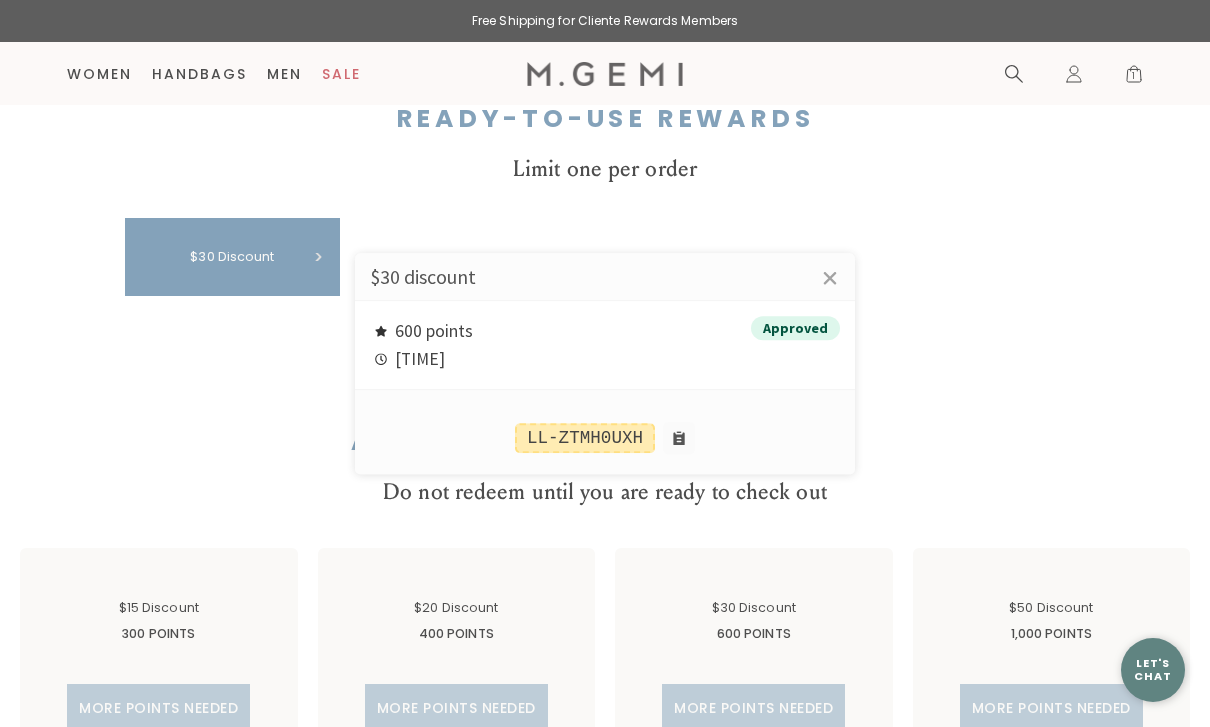 click on "LL-ZTMH0UXH" at bounding box center (585, 438) 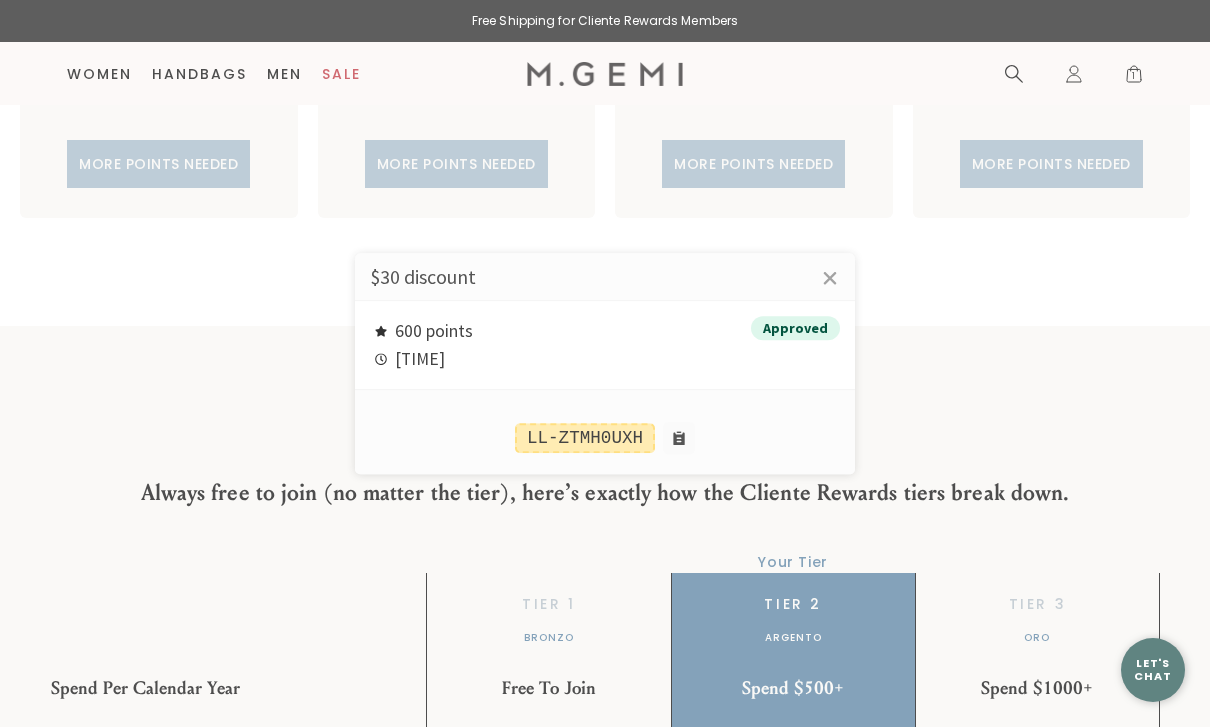 click on "×" at bounding box center (830, 278) 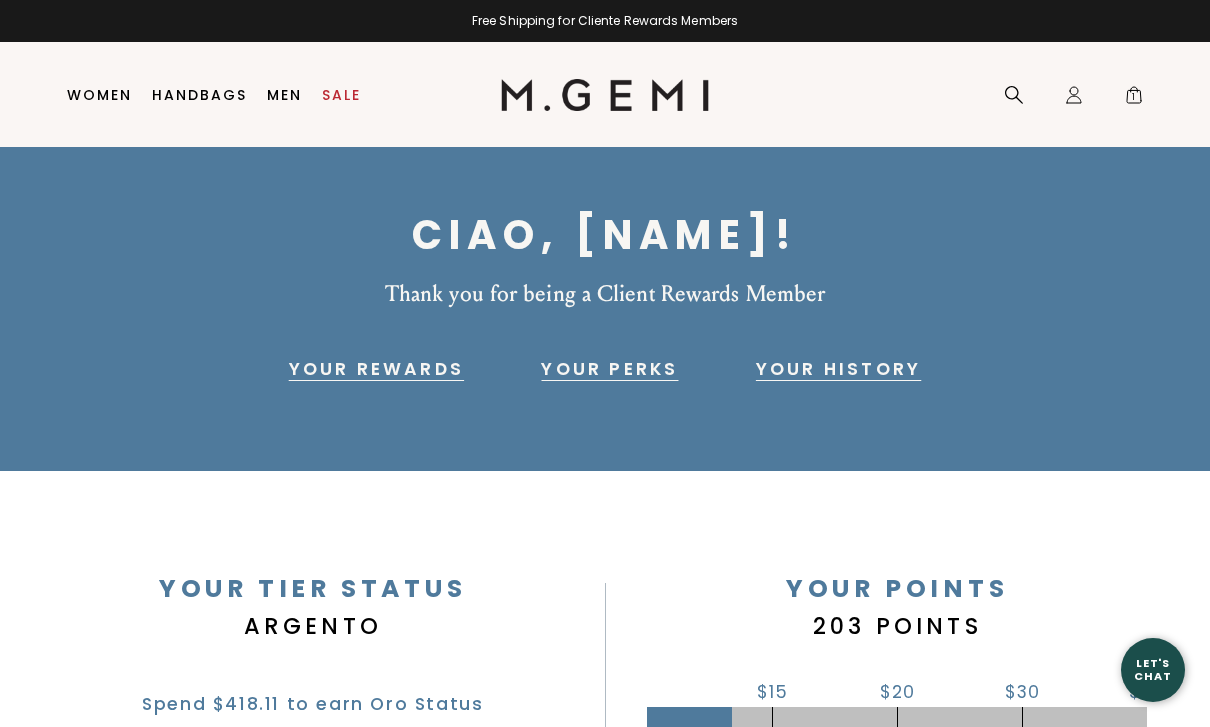 scroll, scrollTop: 0, scrollLeft: 0, axis: both 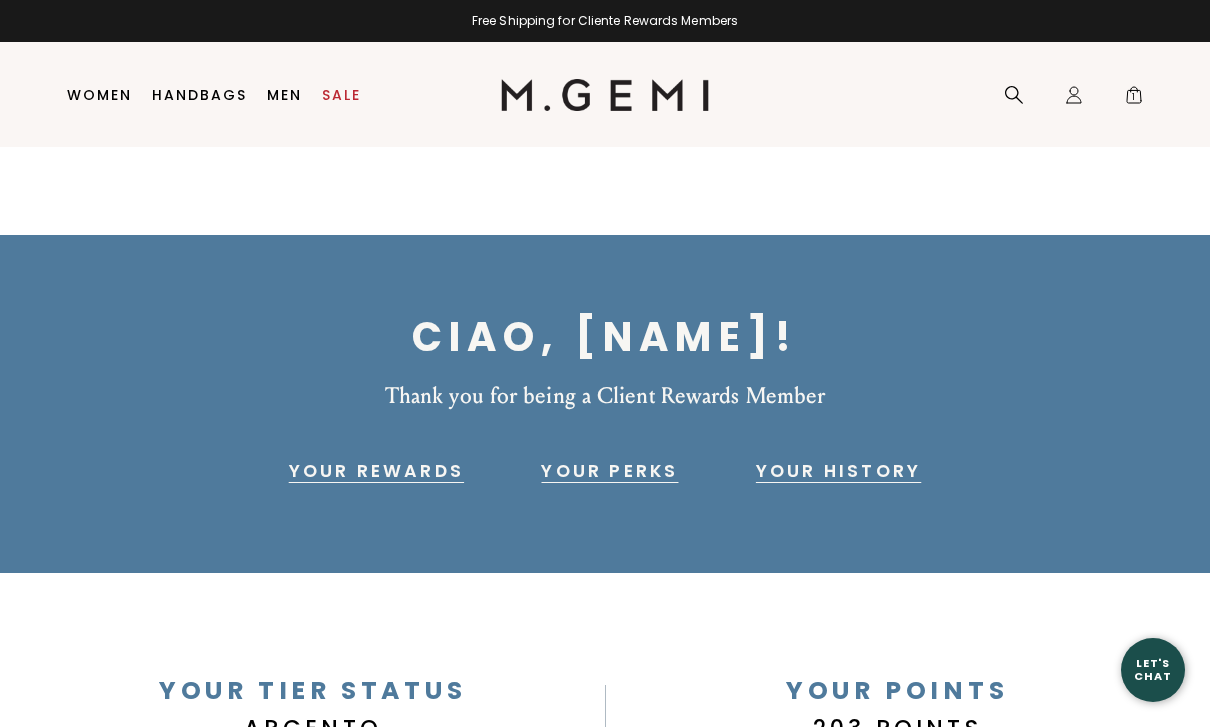 click on "1" at bounding box center (1134, 99) 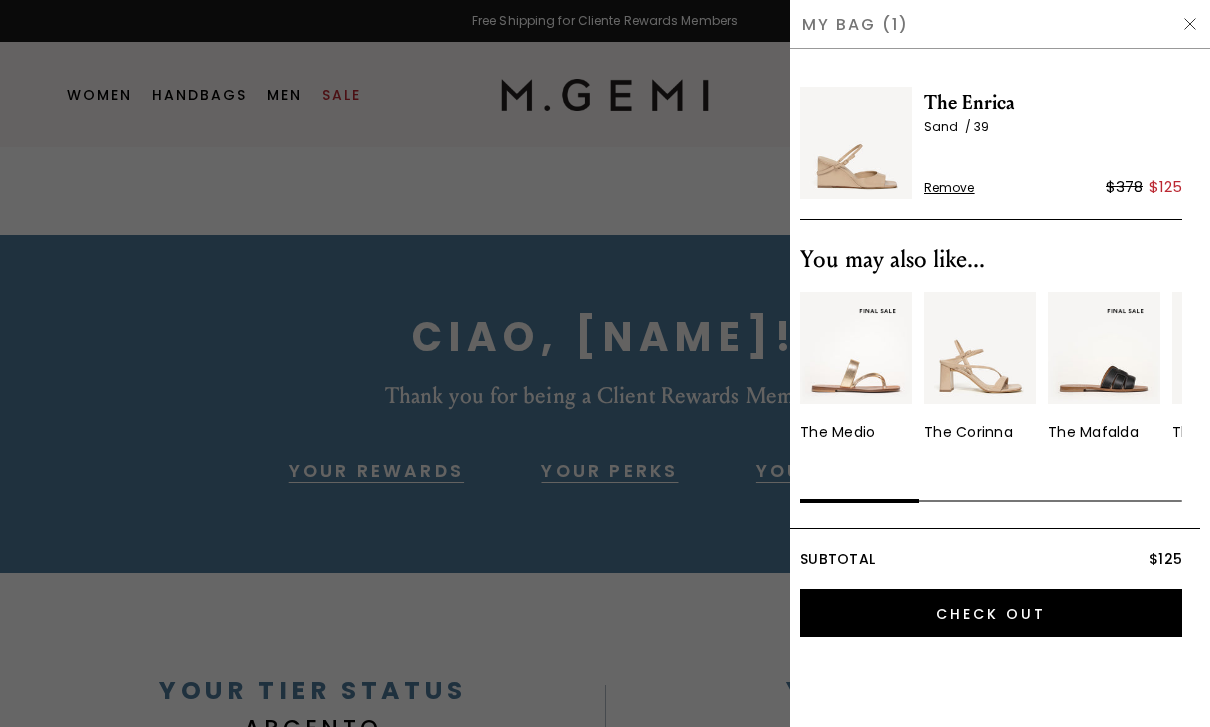 scroll, scrollTop: 0, scrollLeft: 0, axis: both 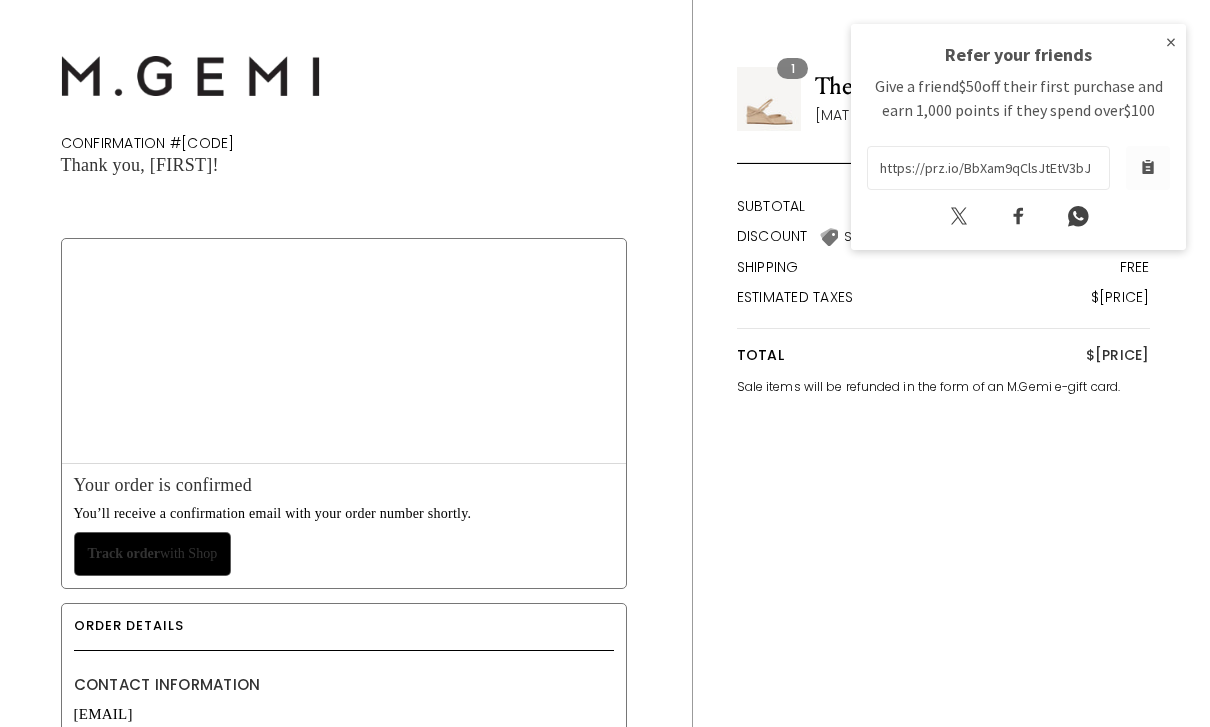 click at bounding box center (0, 727) 